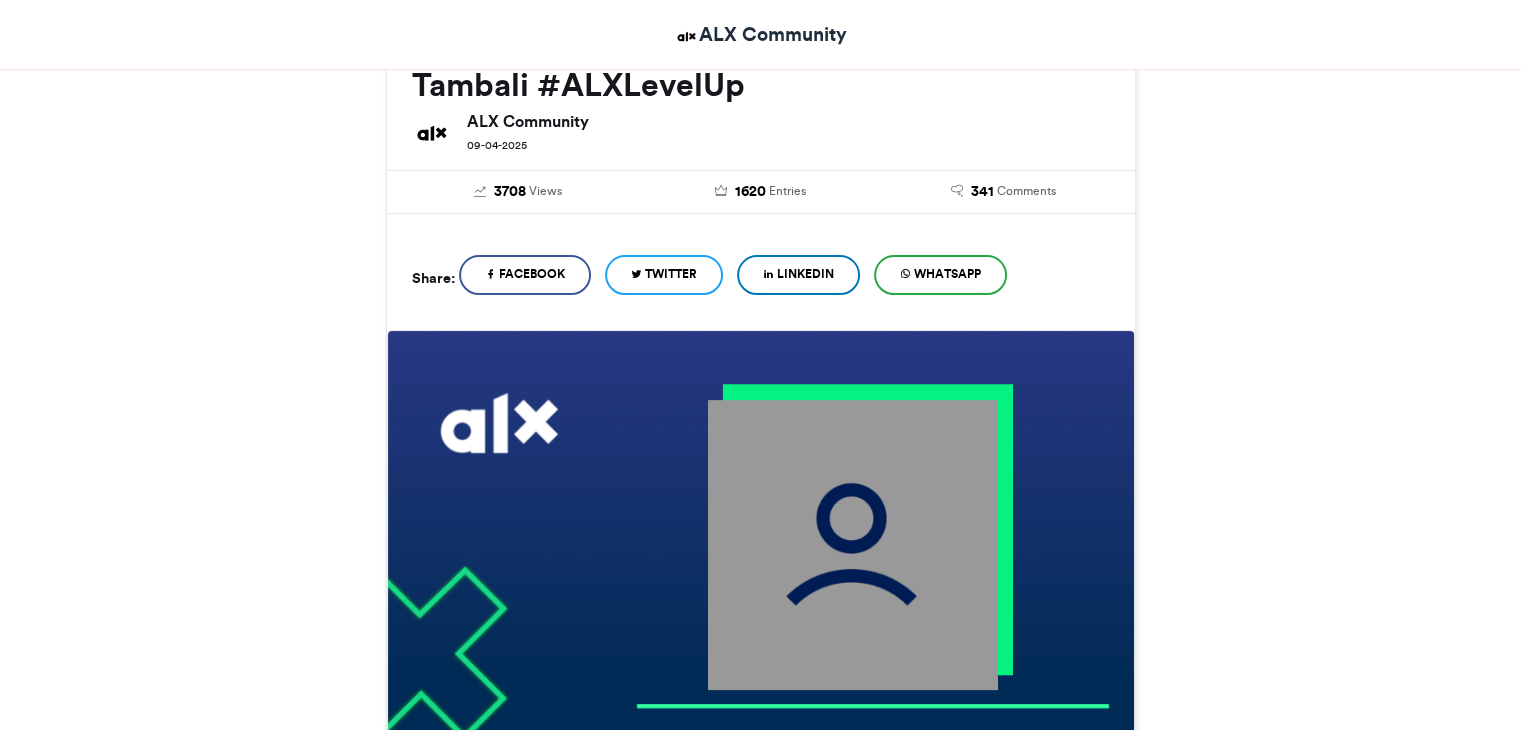 scroll, scrollTop: 300, scrollLeft: 0, axis: vertical 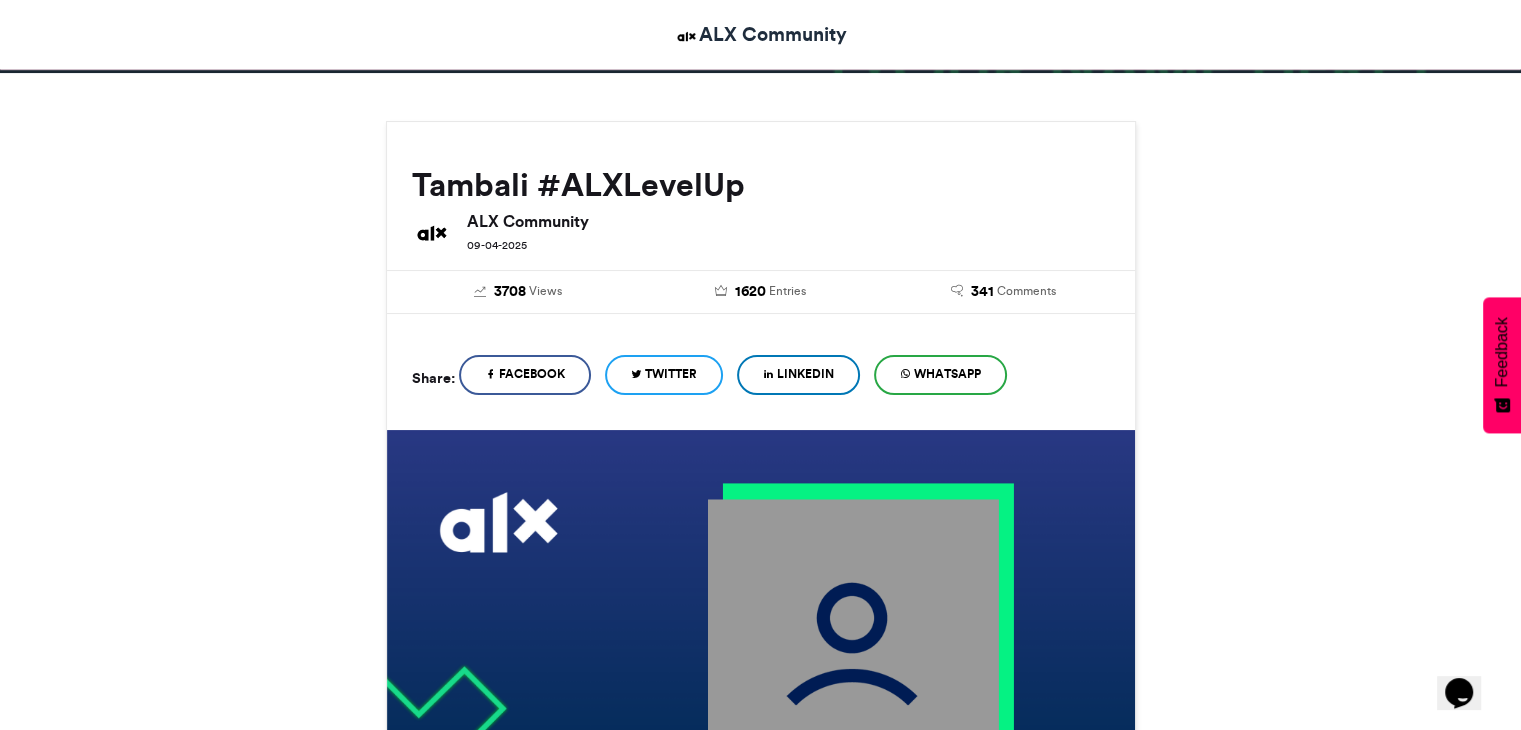 click on "LinkedIn" at bounding box center (805, 374) 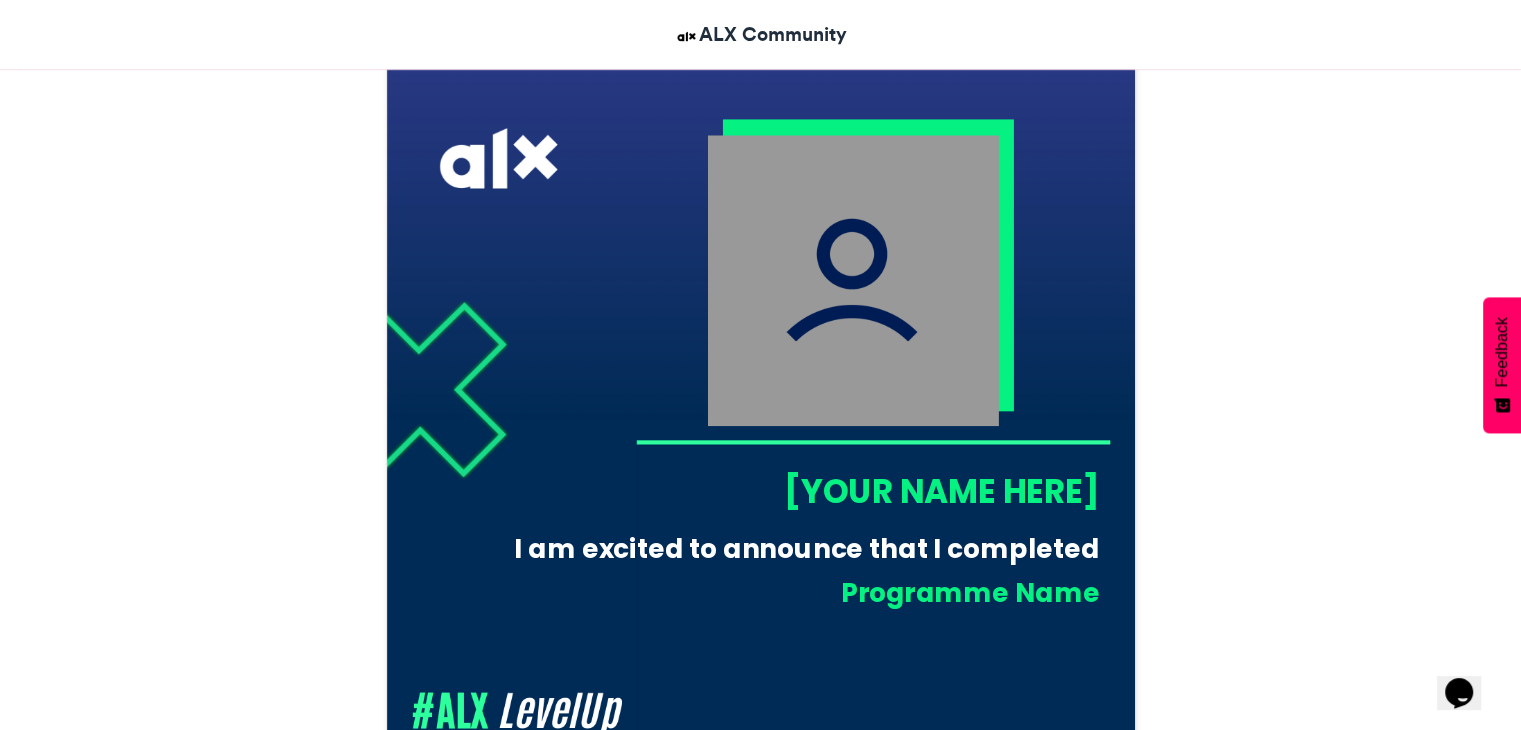 scroll, scrollTop: 600, scrollLeft: 0, axis: vertical 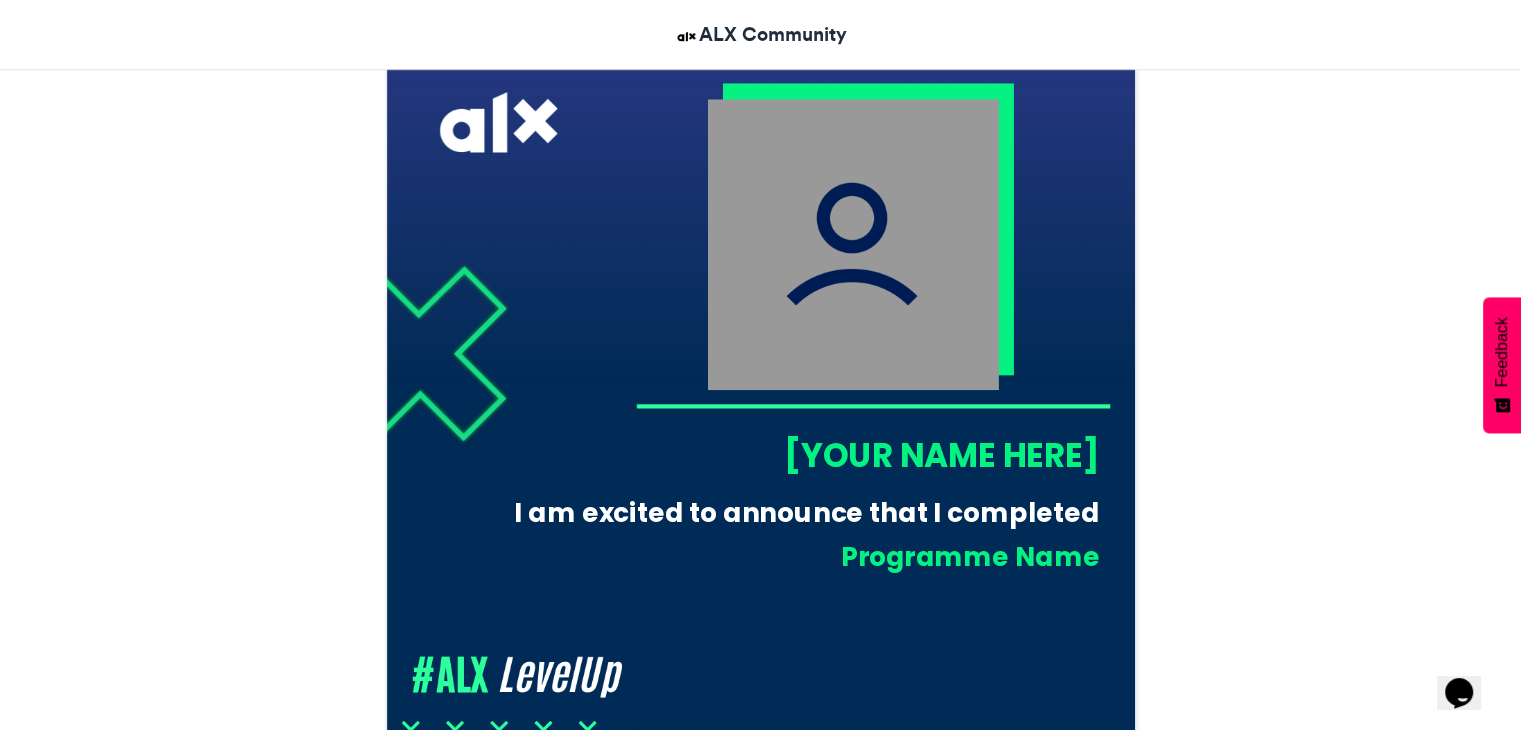 click at bounding box center [852, 244] 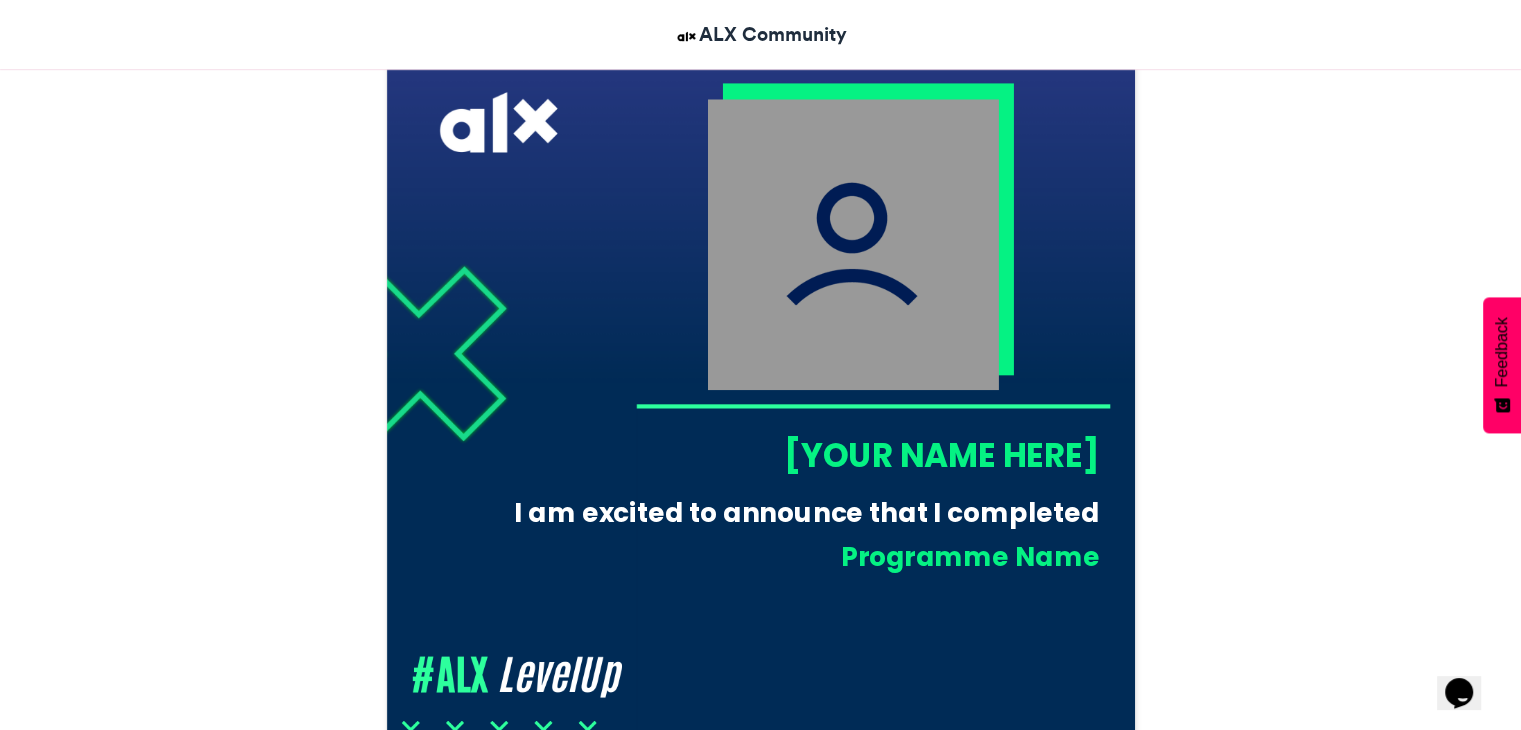 click on "[YOUR NAME HERE]" at bounding box center (867, 455) 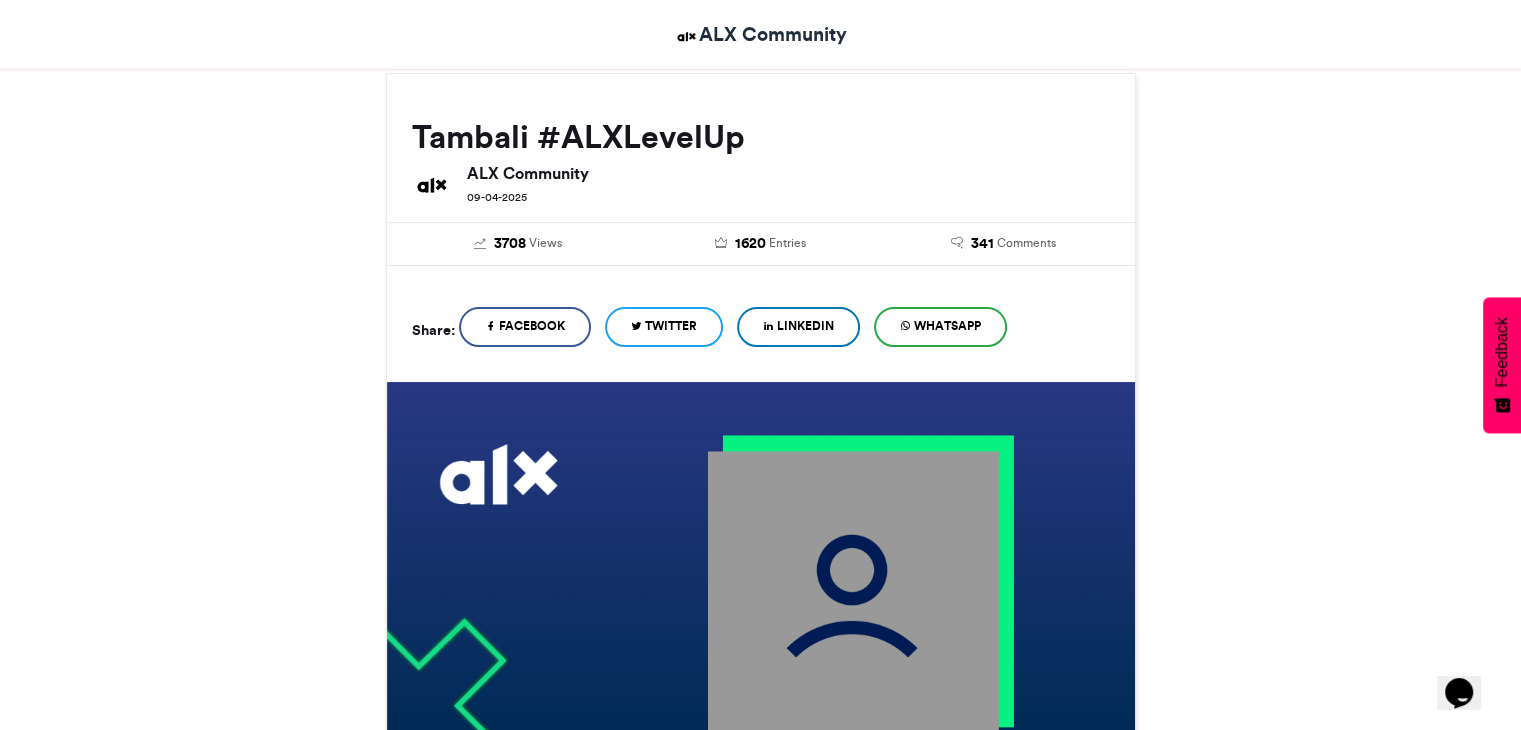 scroll, scrollTop: 0, scrollLeft: 0, axis: both 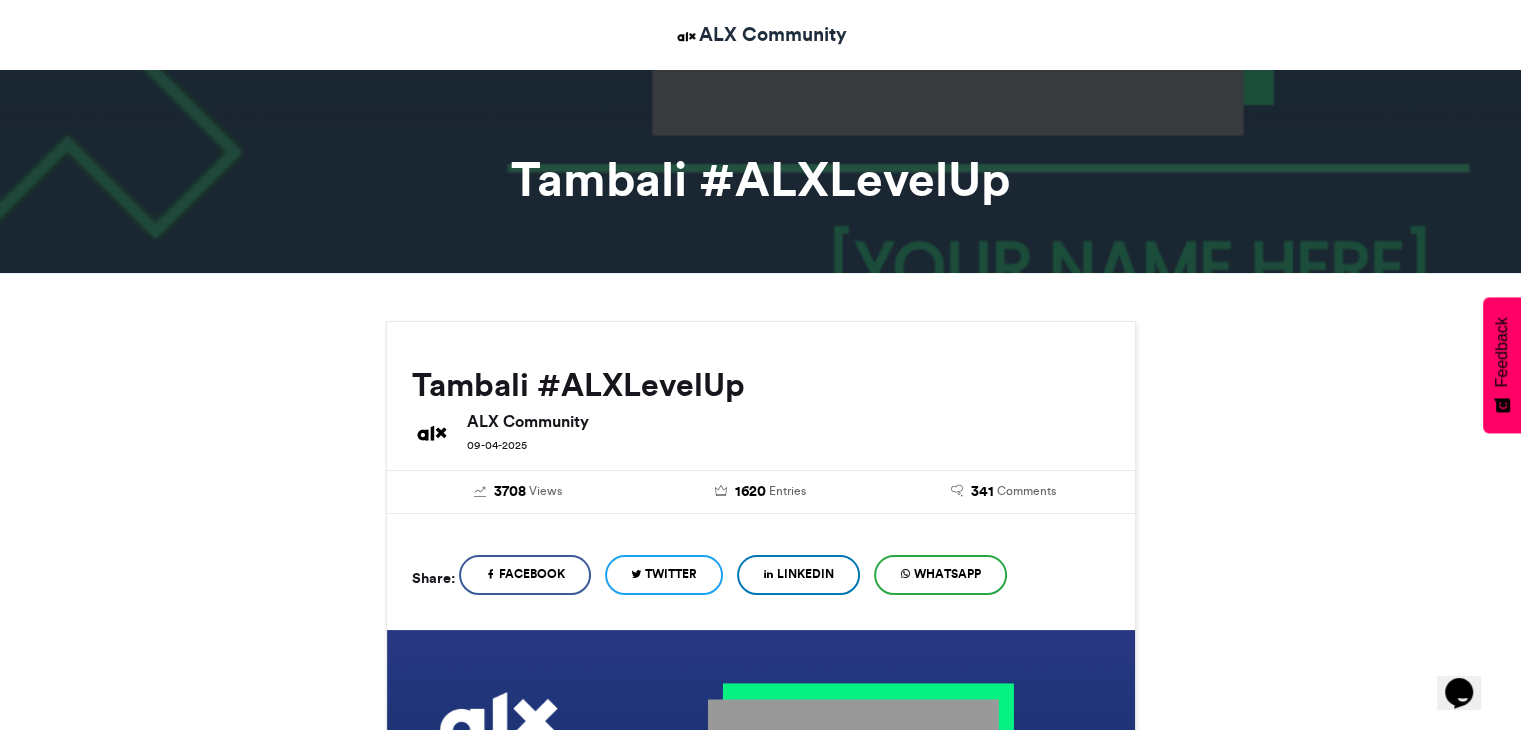 click on "LinkedIn" at bounding box center (798, 575) 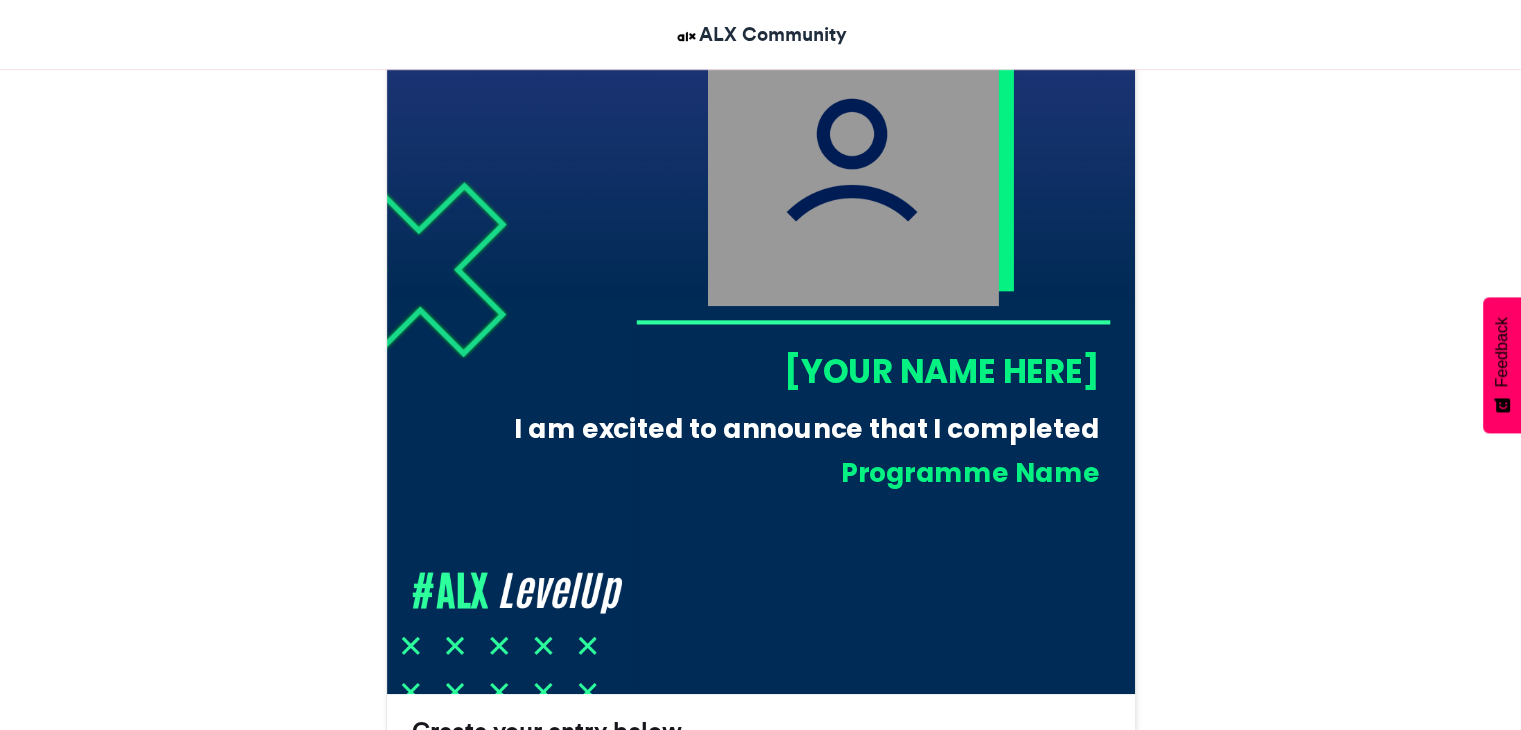 scroll, scrollTop: 700, scrollLeft: 0, axis: vertical 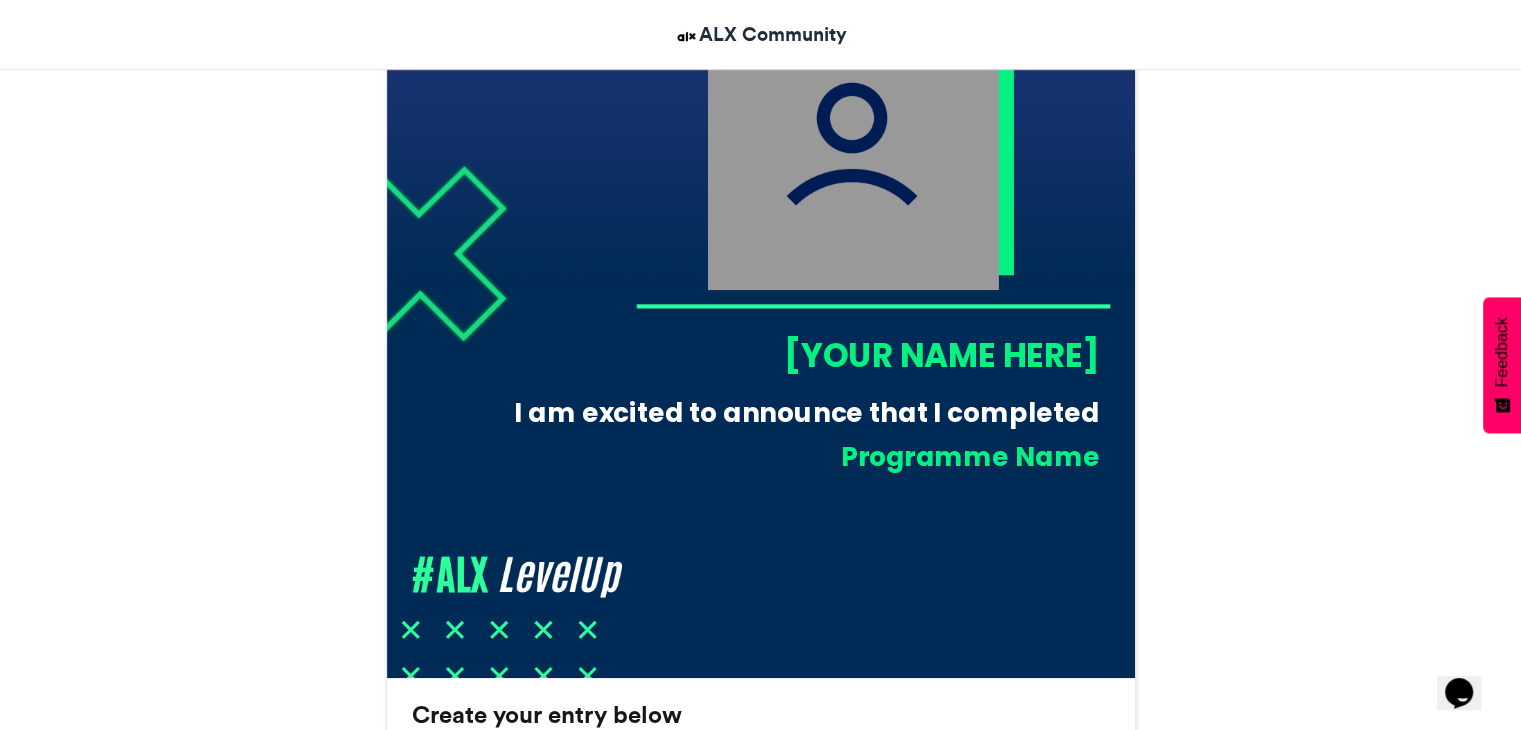 click at bounding box center [852, 144] 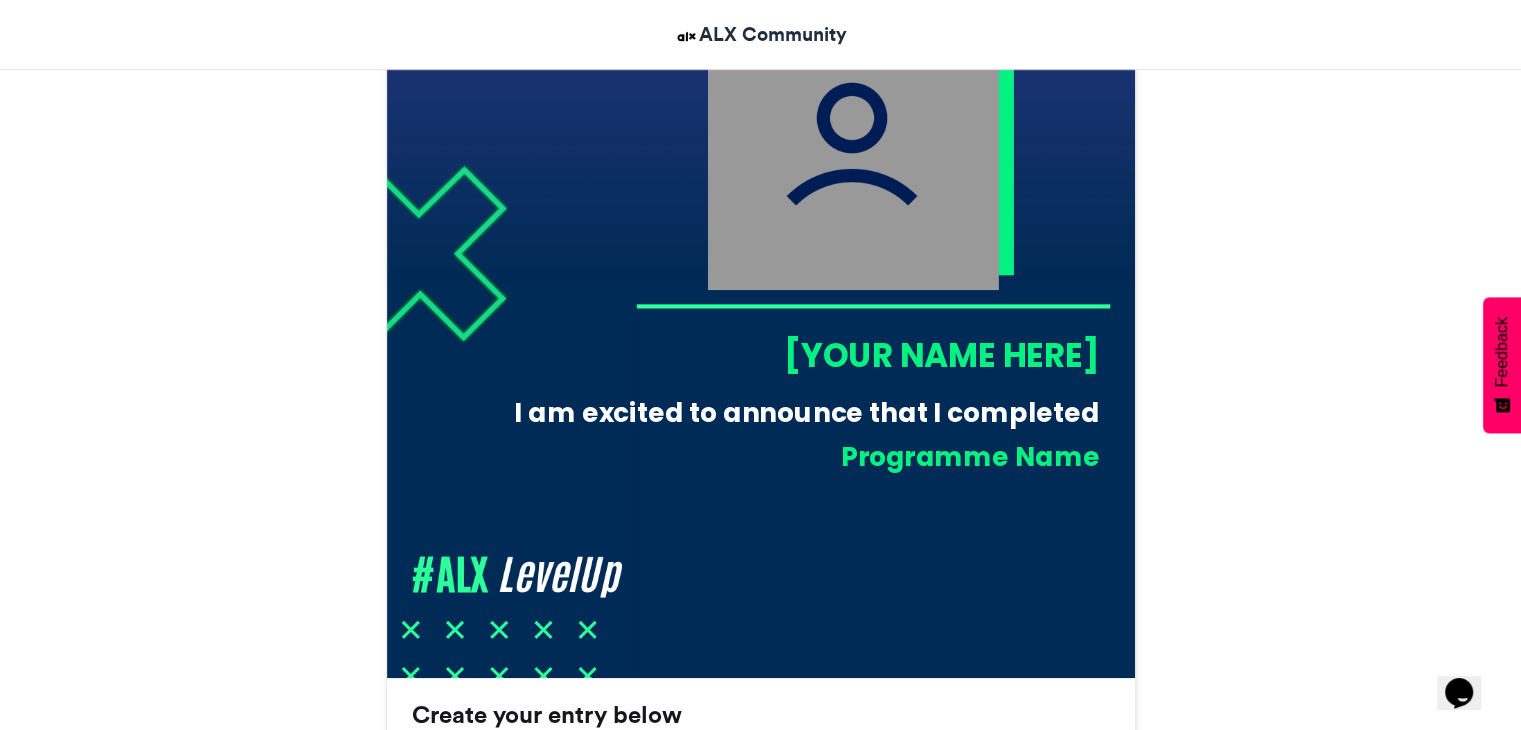 click at bounding box center (852, 144) 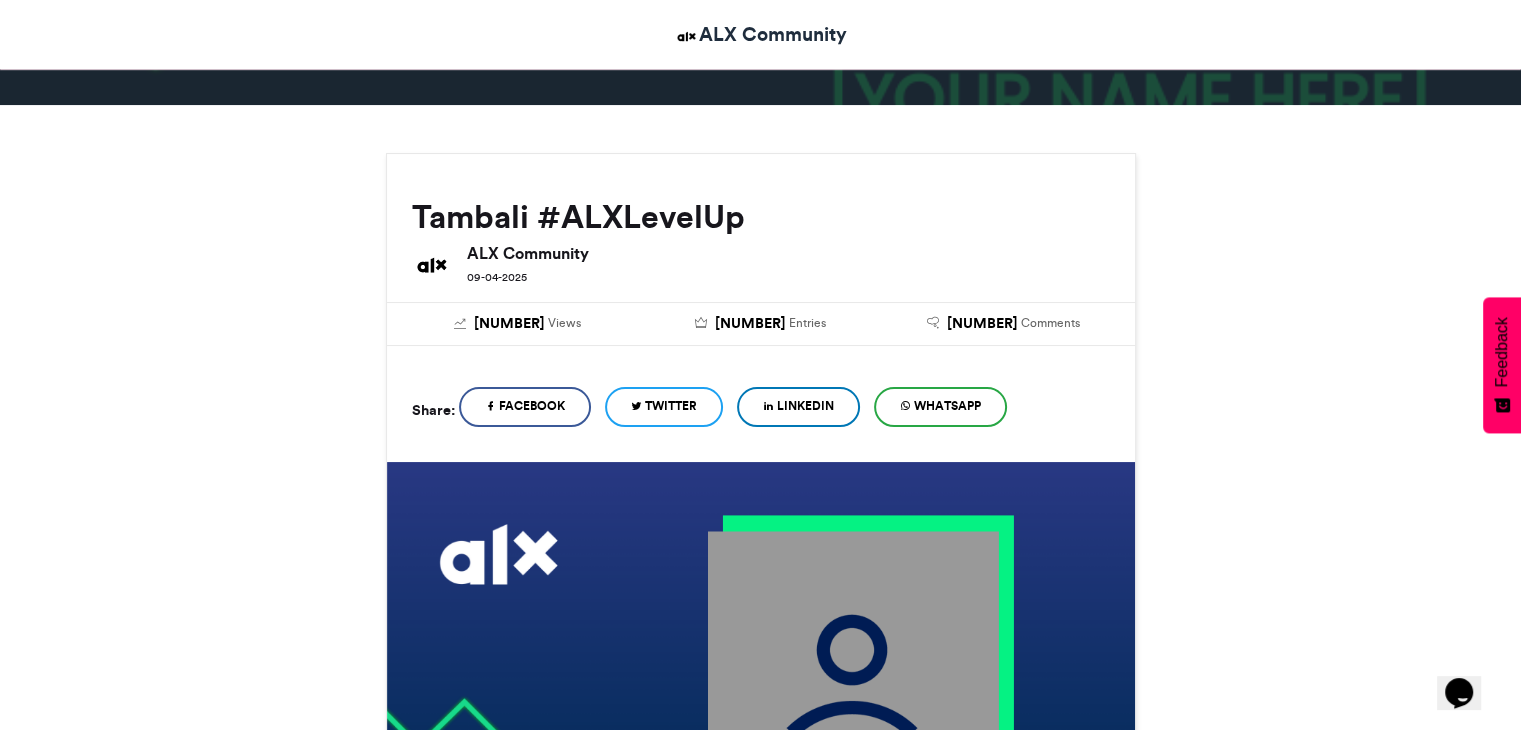 scroll, scrollTop: 100, scrollLeft: 0, axis: vertical 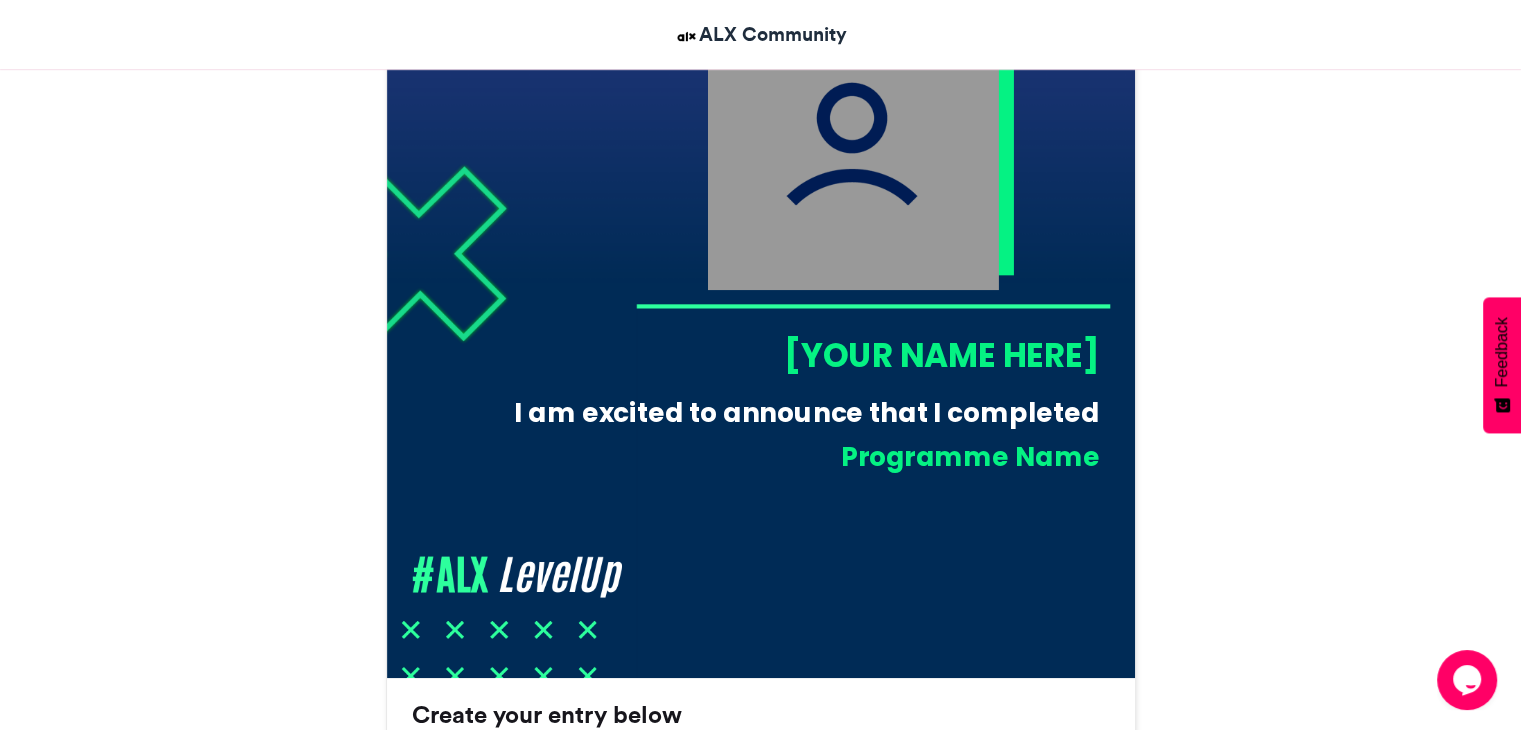 click at bounding box center (761, 304) 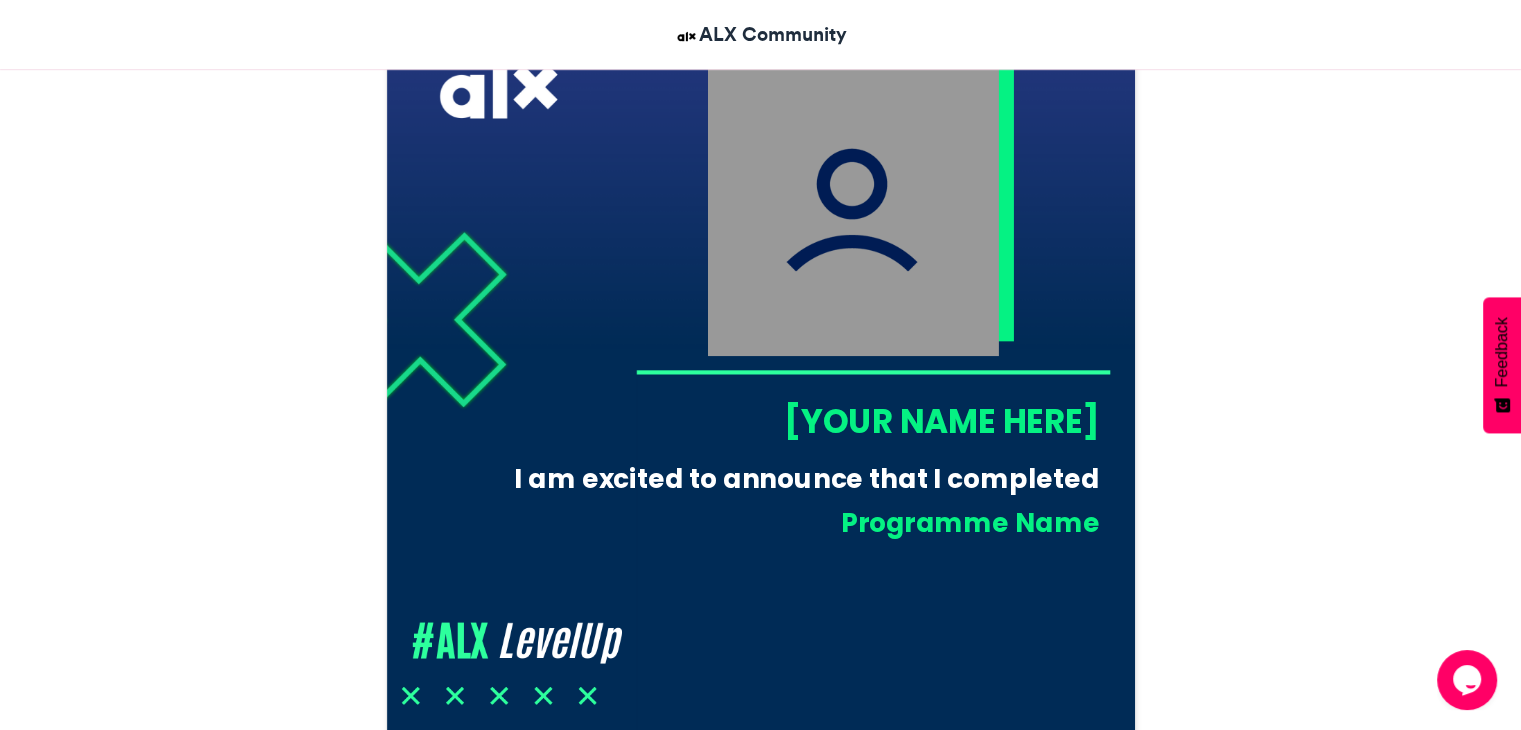 scroll, scrollTop: 400, scrollLeft: 0, axis: vertical 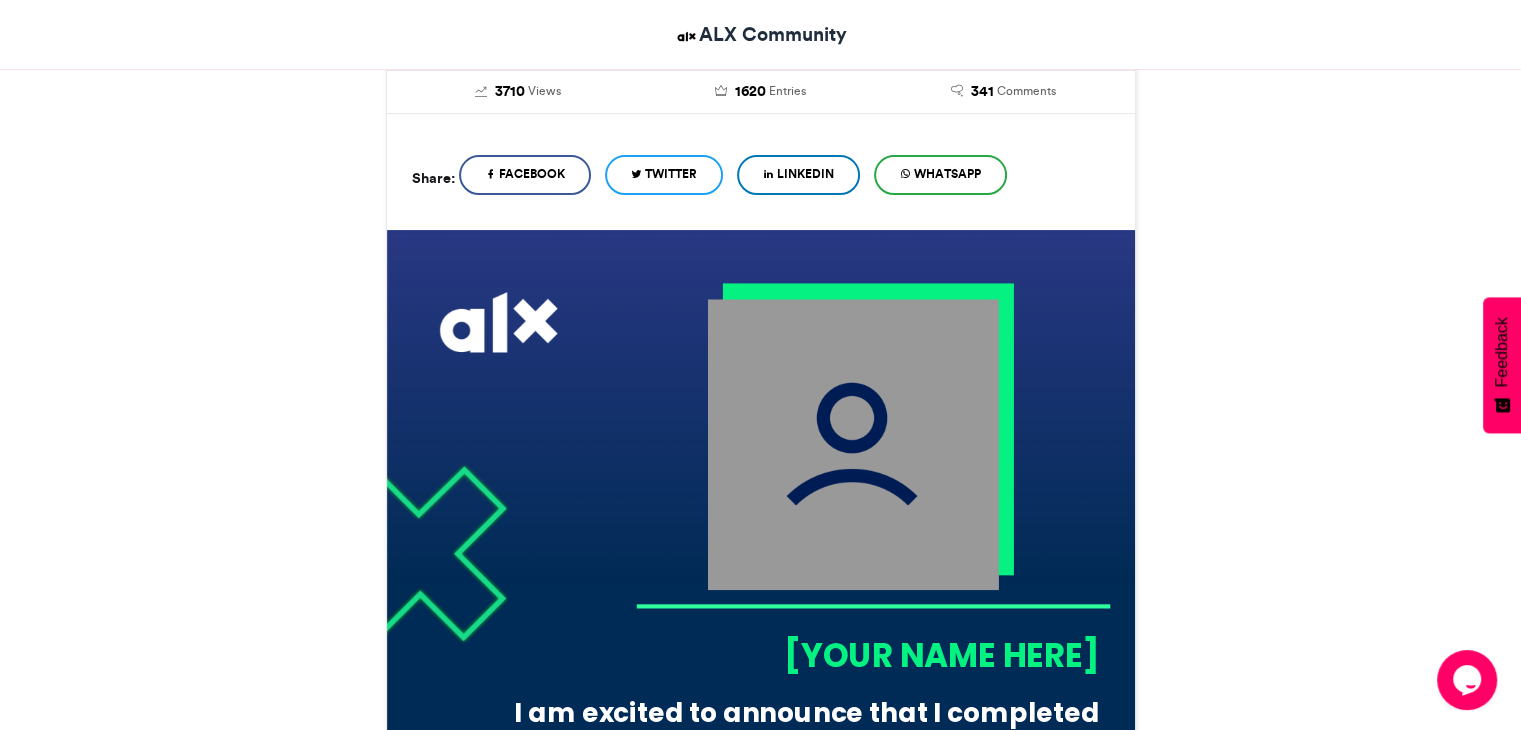 click at bounding box center [852, 444] 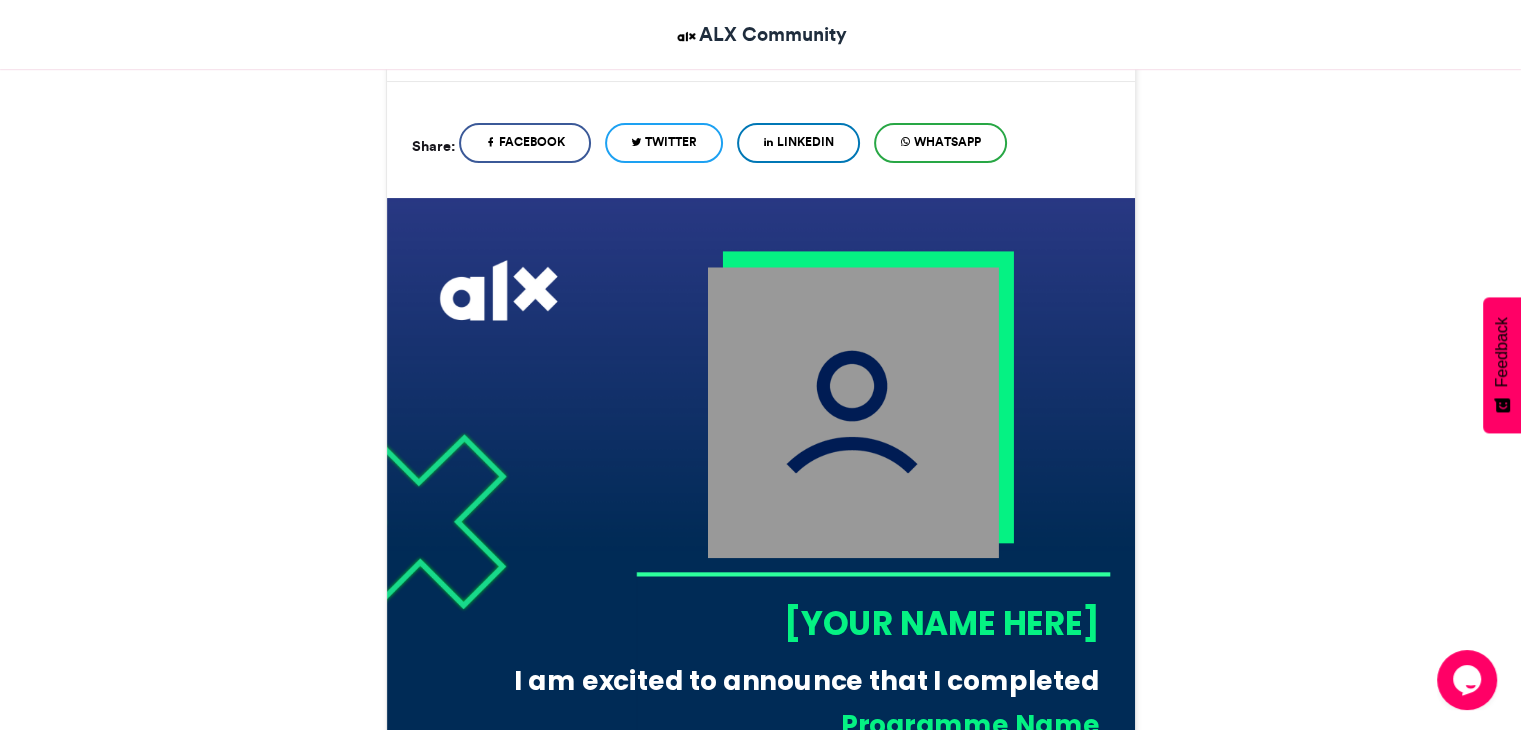 scroll, scrollTop: 500, scrollLeft: 0, axis: vertical 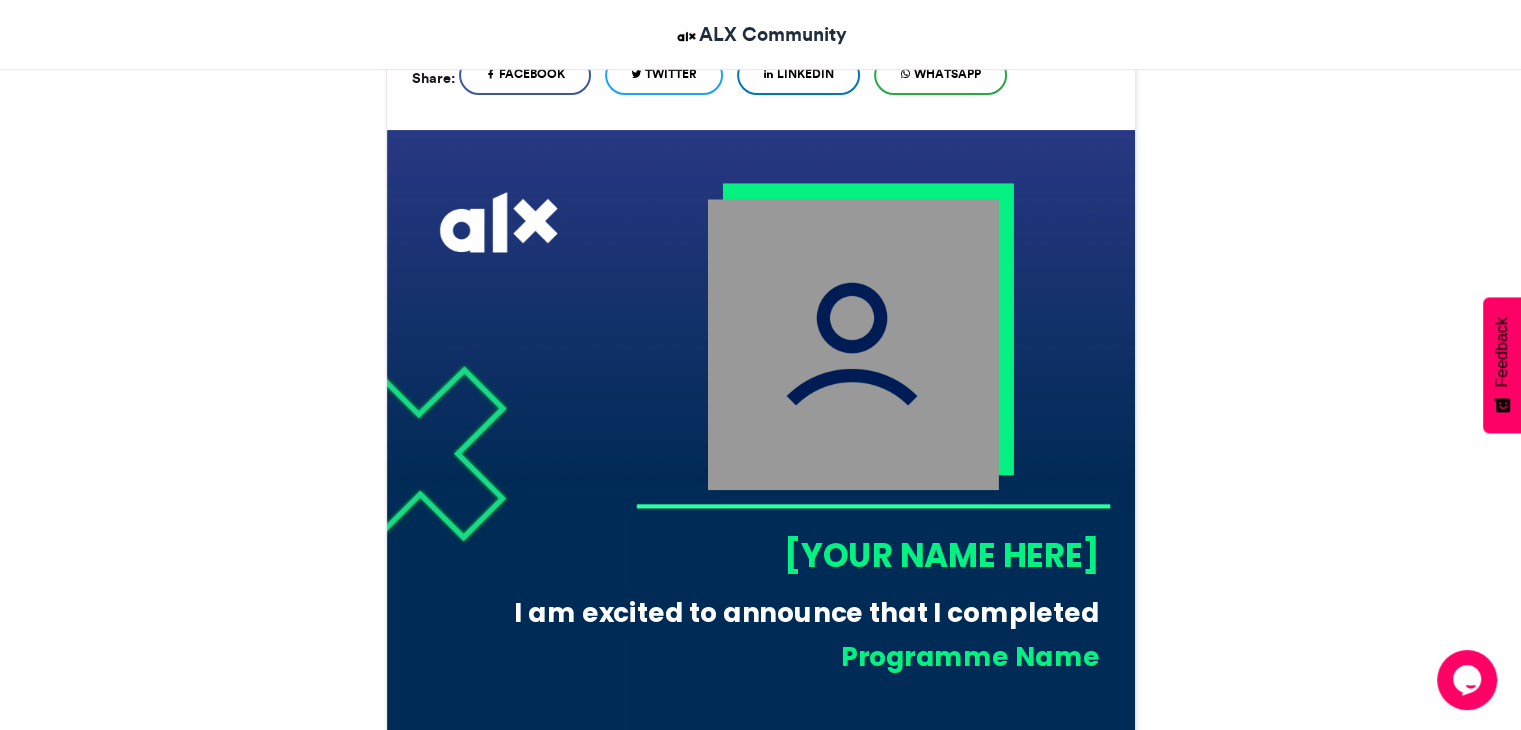 click on "LinkedIn" at bounding box center (805, 74) 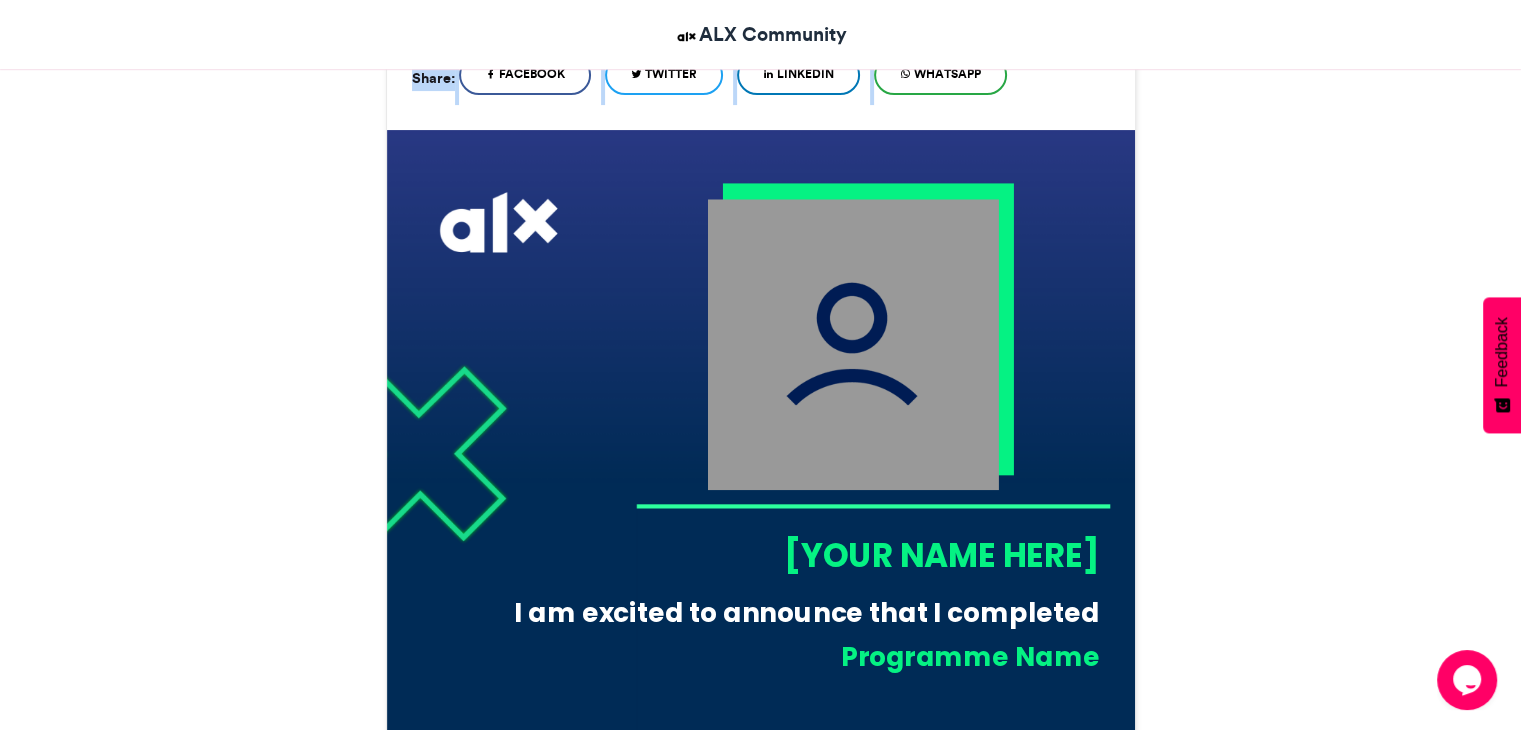 click on "WhatsApp" at bounding box center [940, 75] 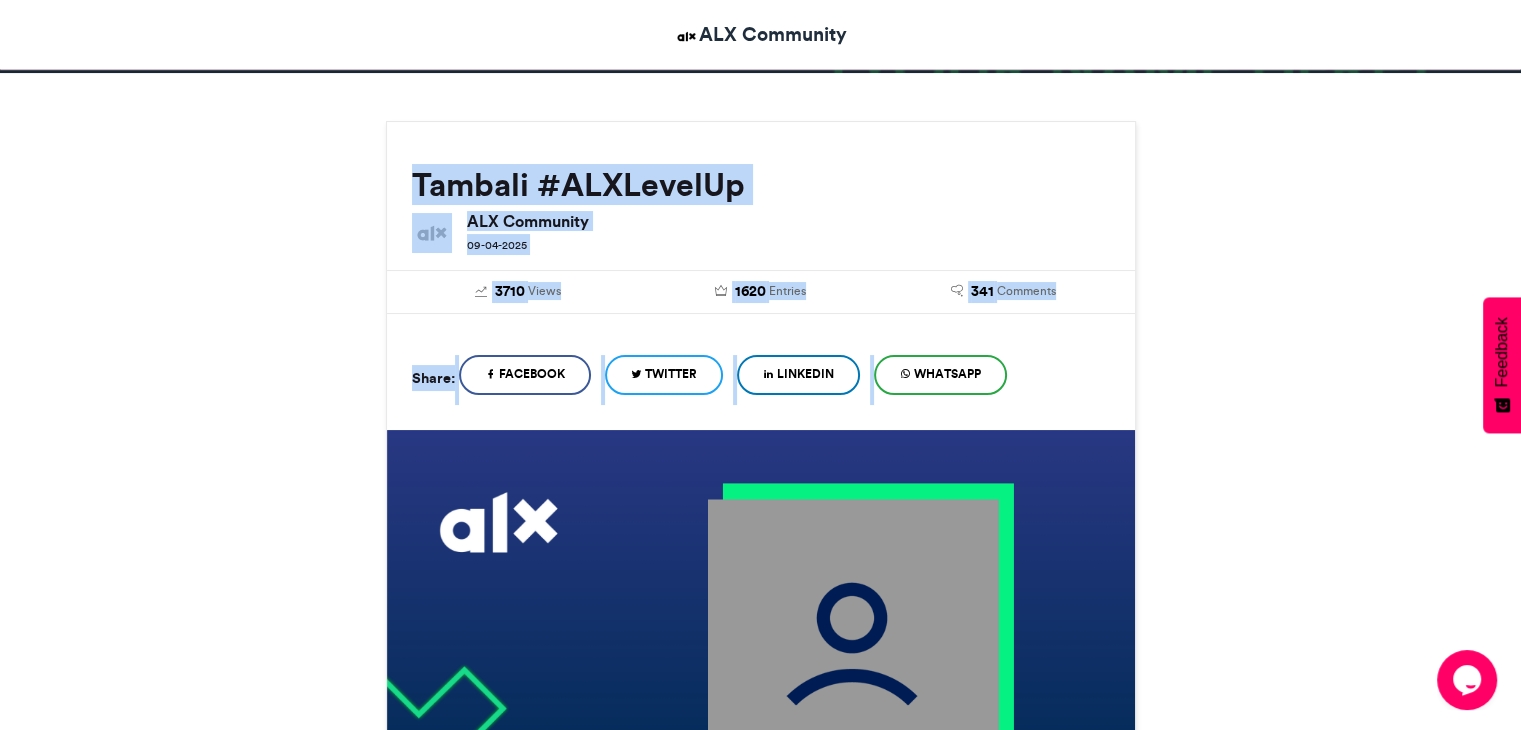 scroll, scrollTop: 300, scrollLeft: 0, axis: vertical 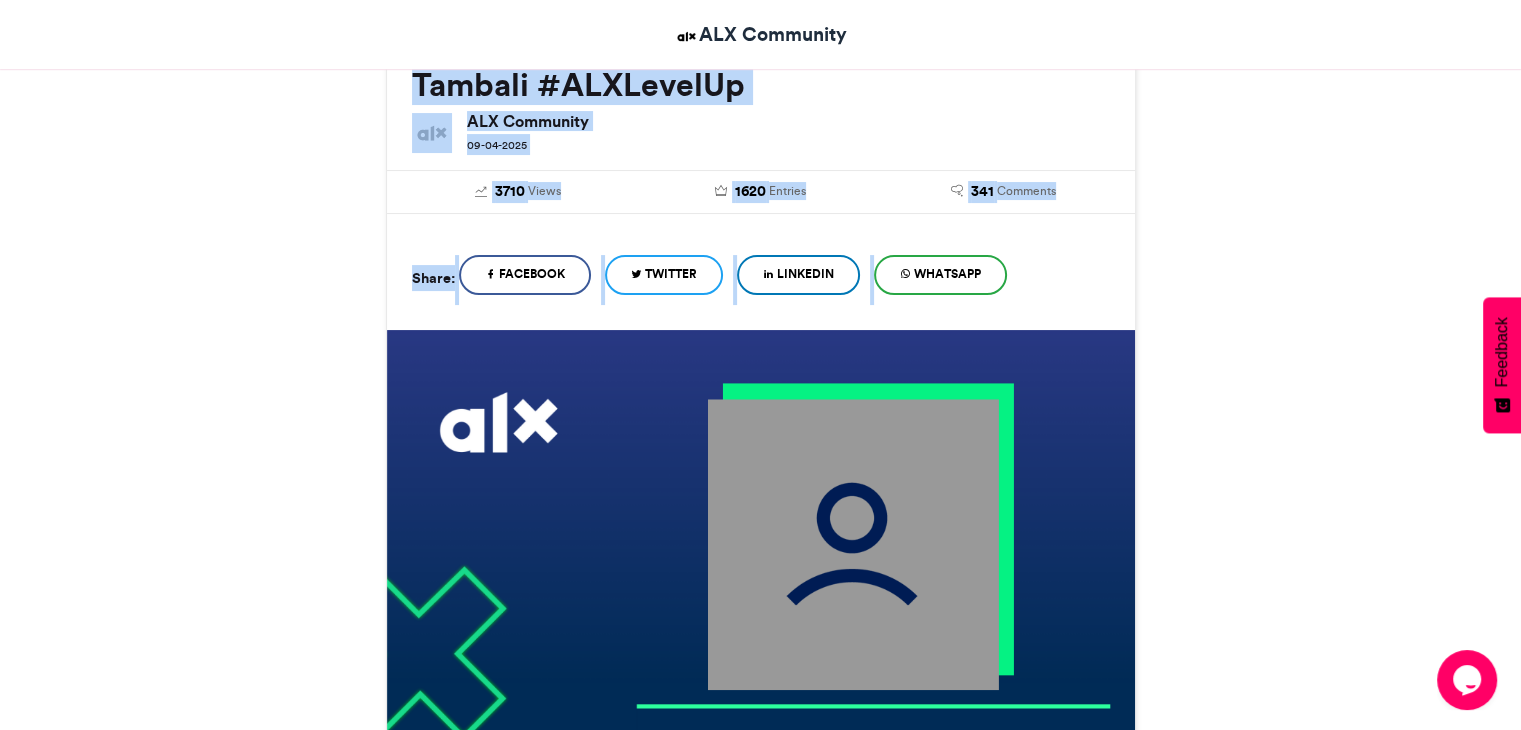 click on "Tambali #ALXLevelUp
ALX Community
09-04-2025
3710 Views 1620  Entries 341  Comments" at bounding box center (761, 1950) 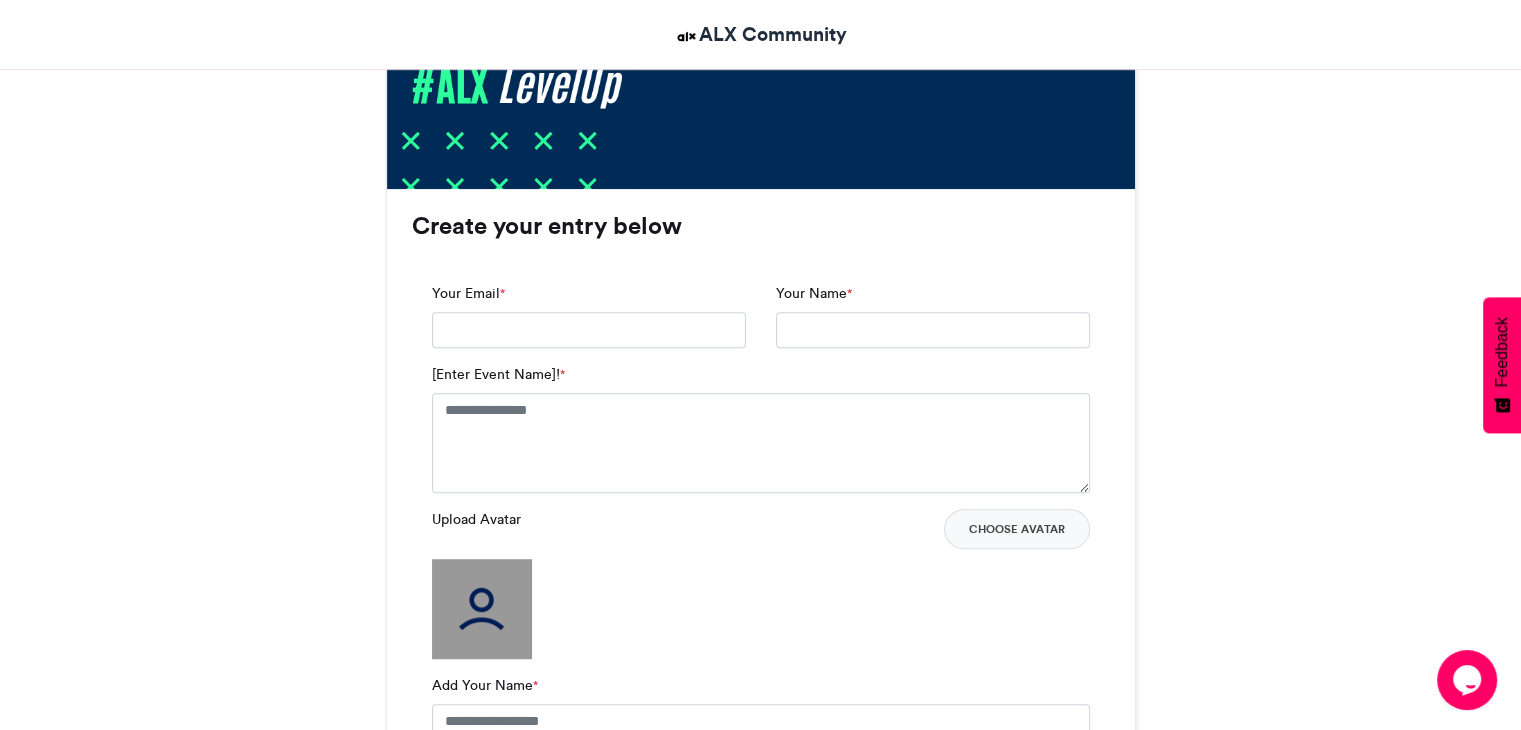 scroll, scrollTop: 1200, scrollLeft: 0, axis: vertical 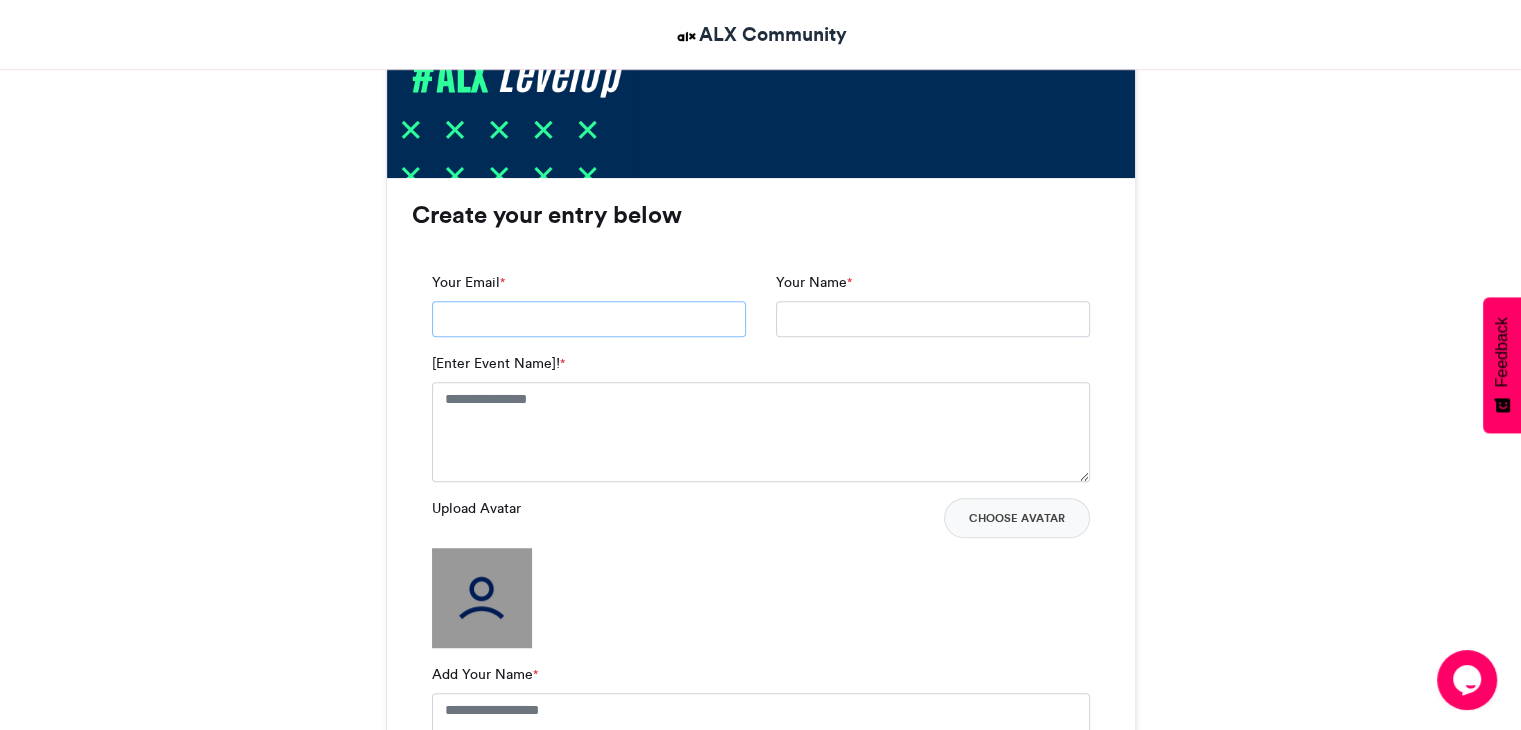 click on "Your Email  *" at bounding box center (589, 319) 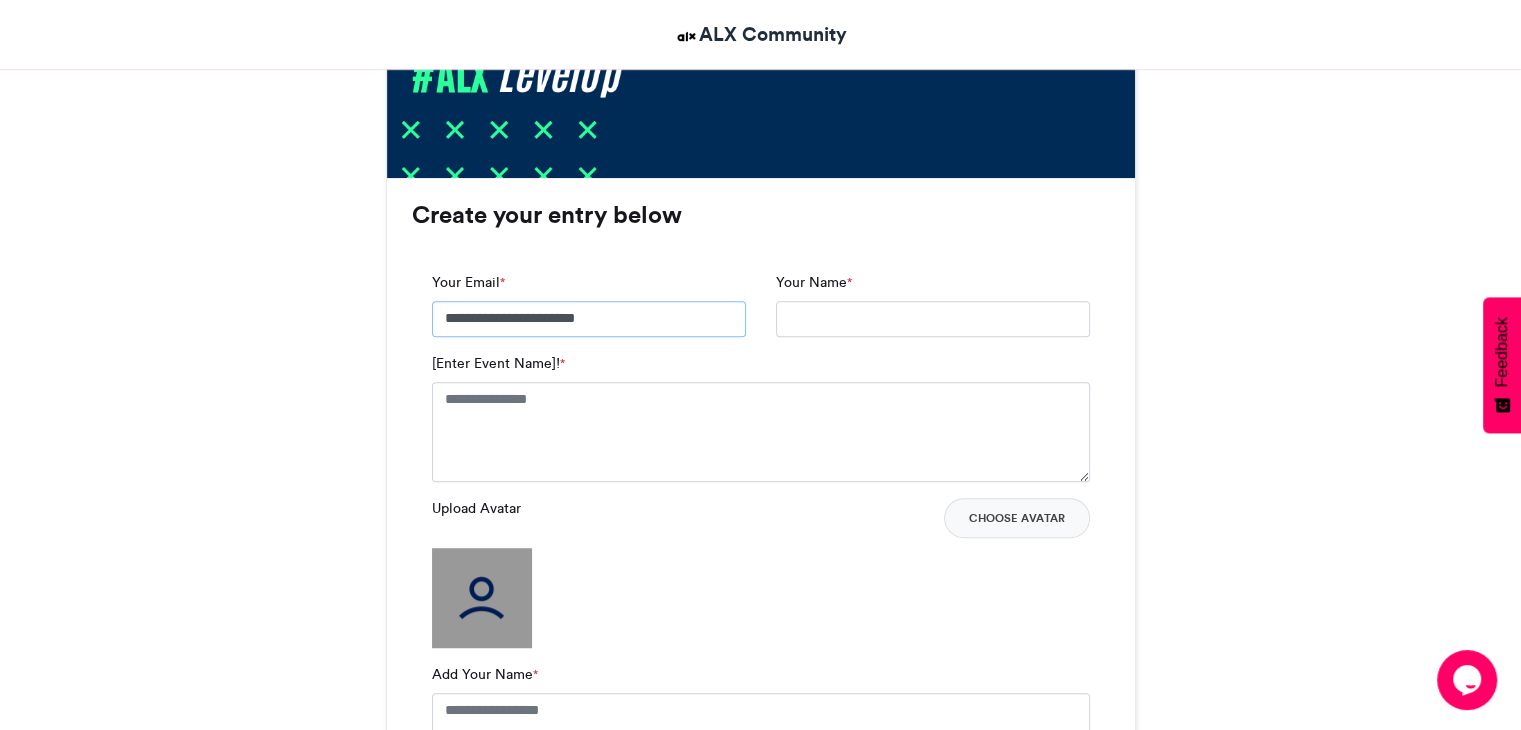type on "**********" 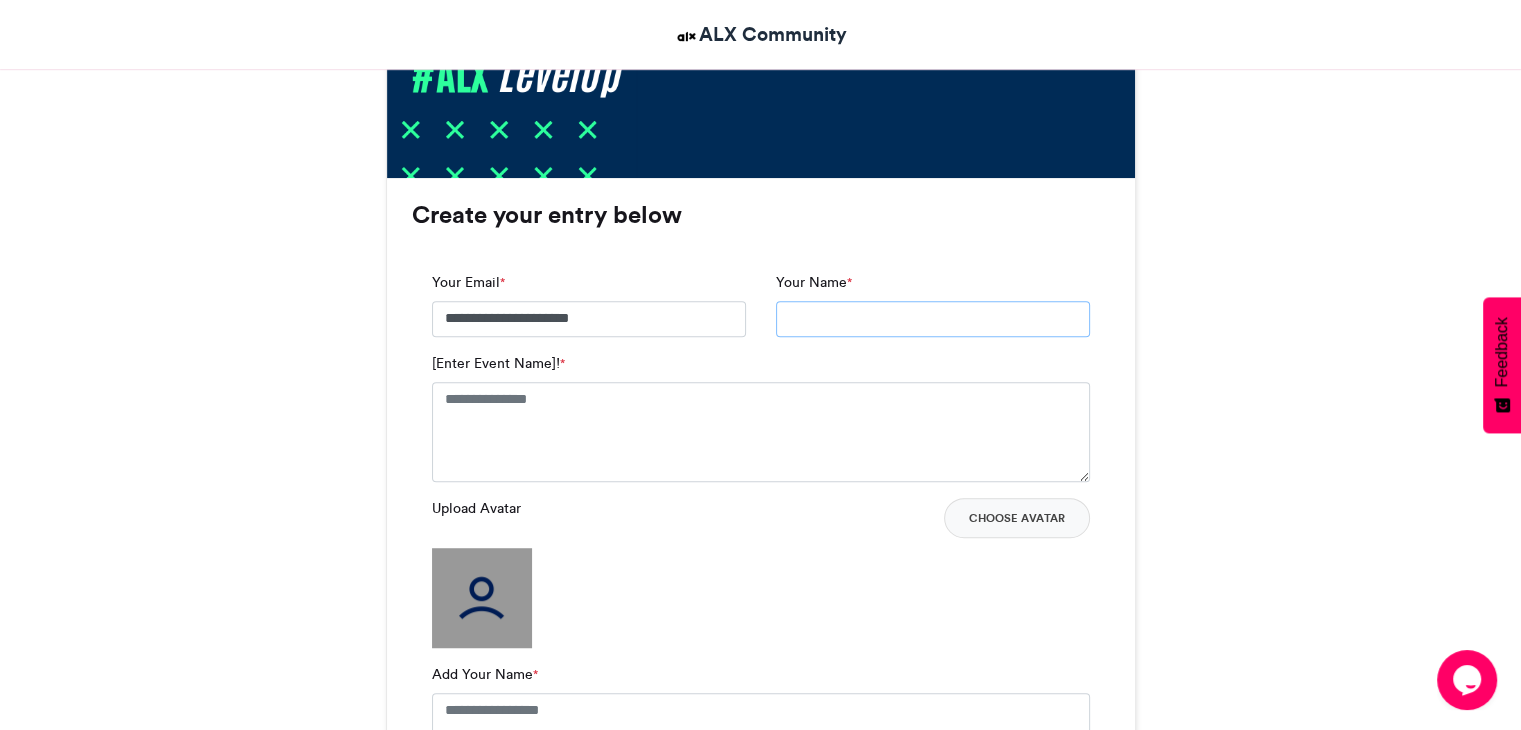 click on "Your Name  *" at bounding box center (933, 319) 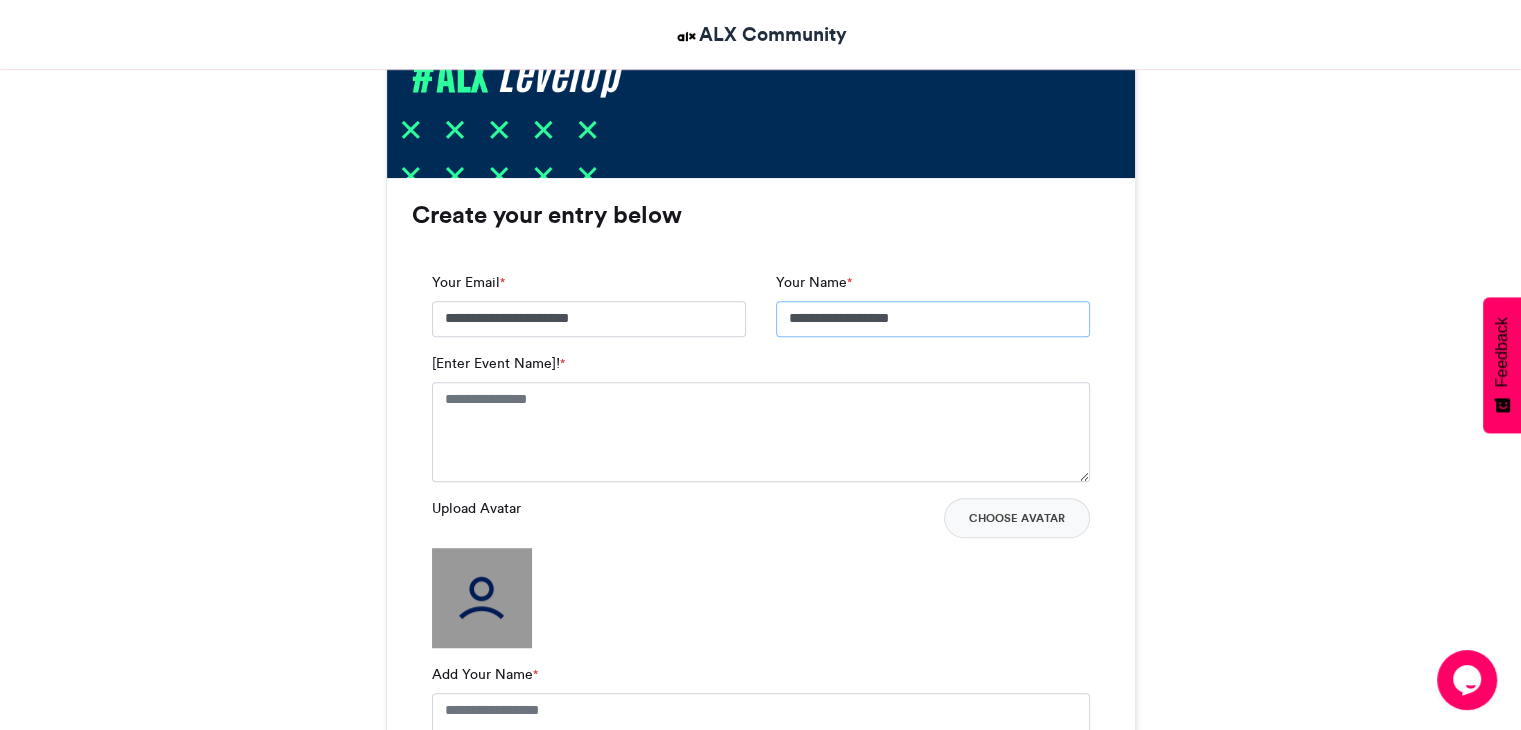 type on "**********" 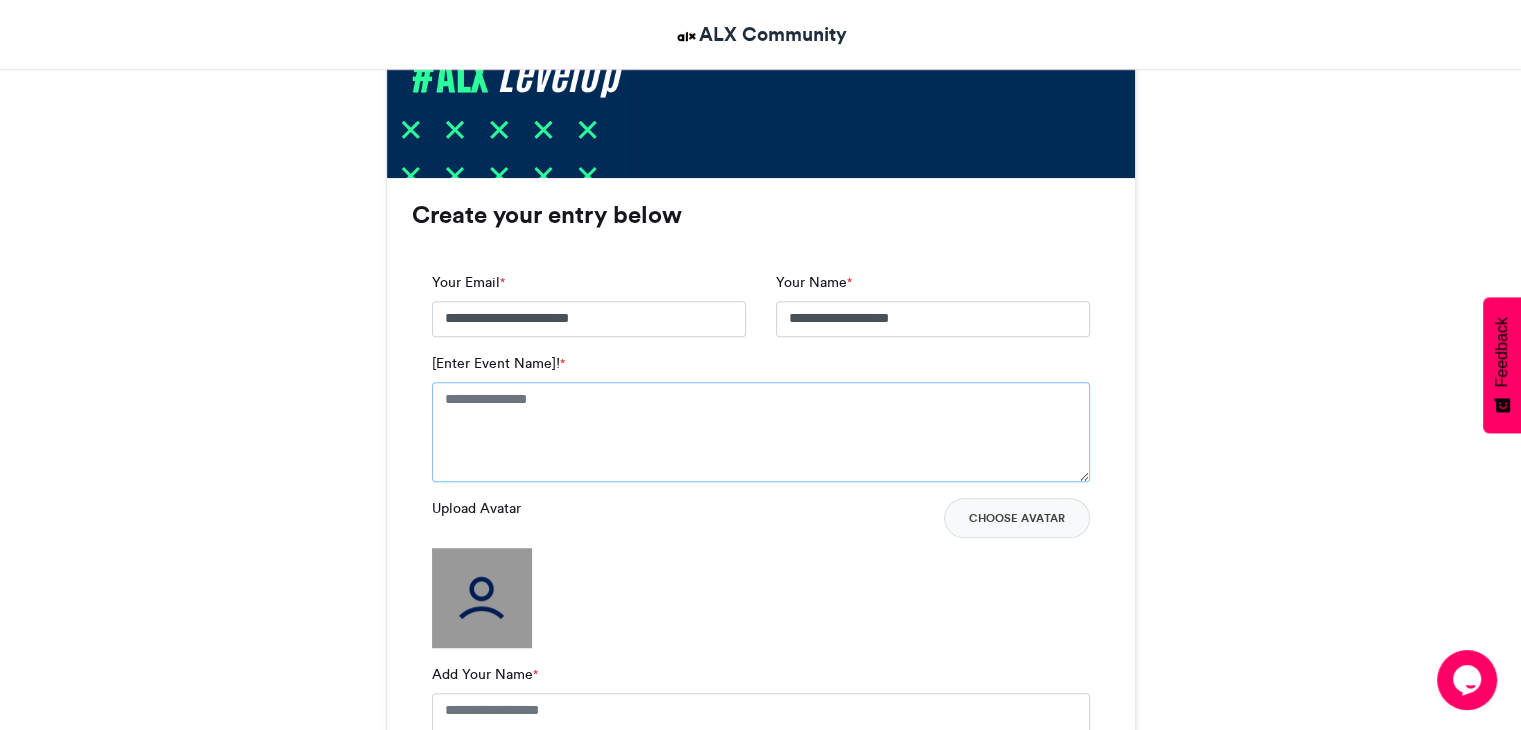 click on "[Enter Event Name]!  *" at bounding box center (761, 432) 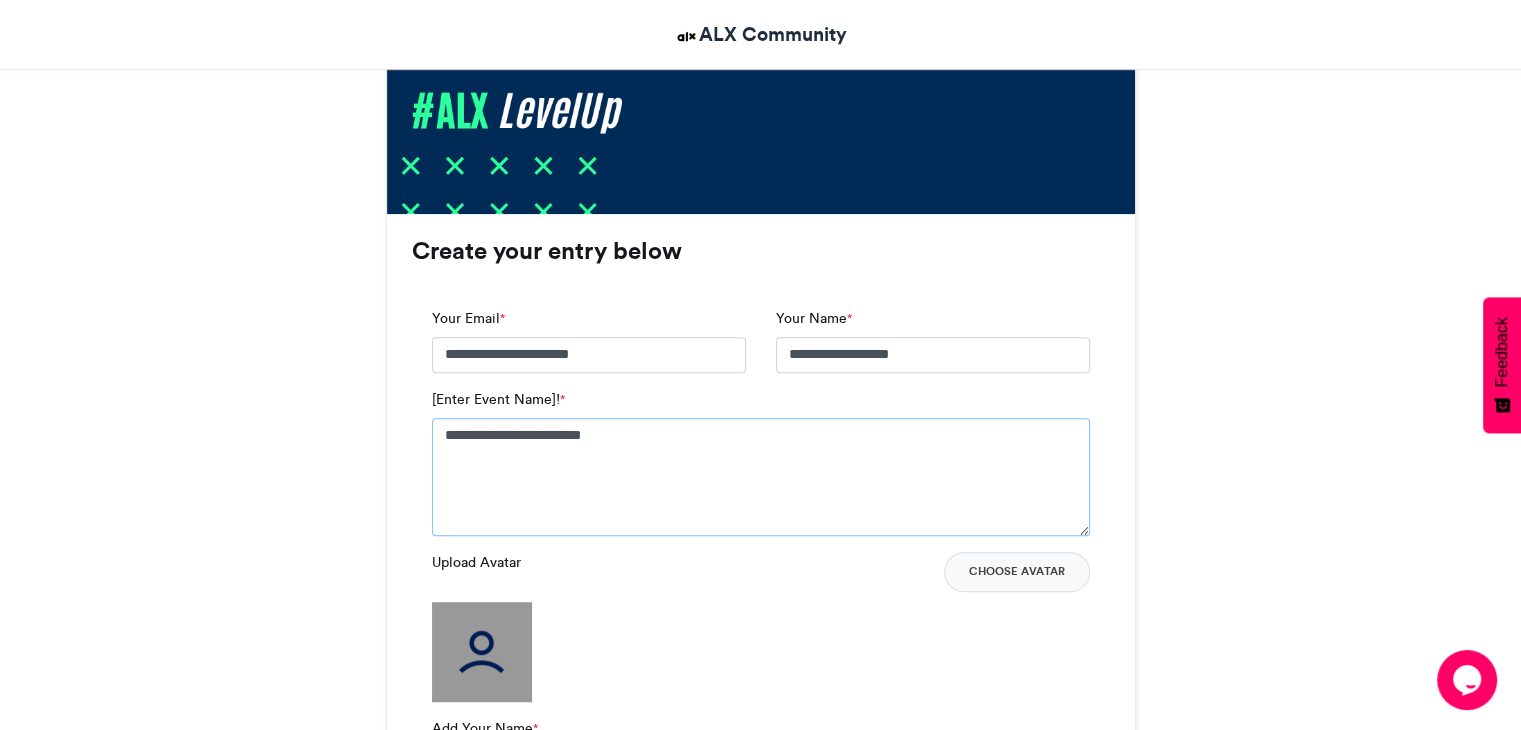 scroll, scrollTop: 1300, scrollLeft: 0, axis: vertical 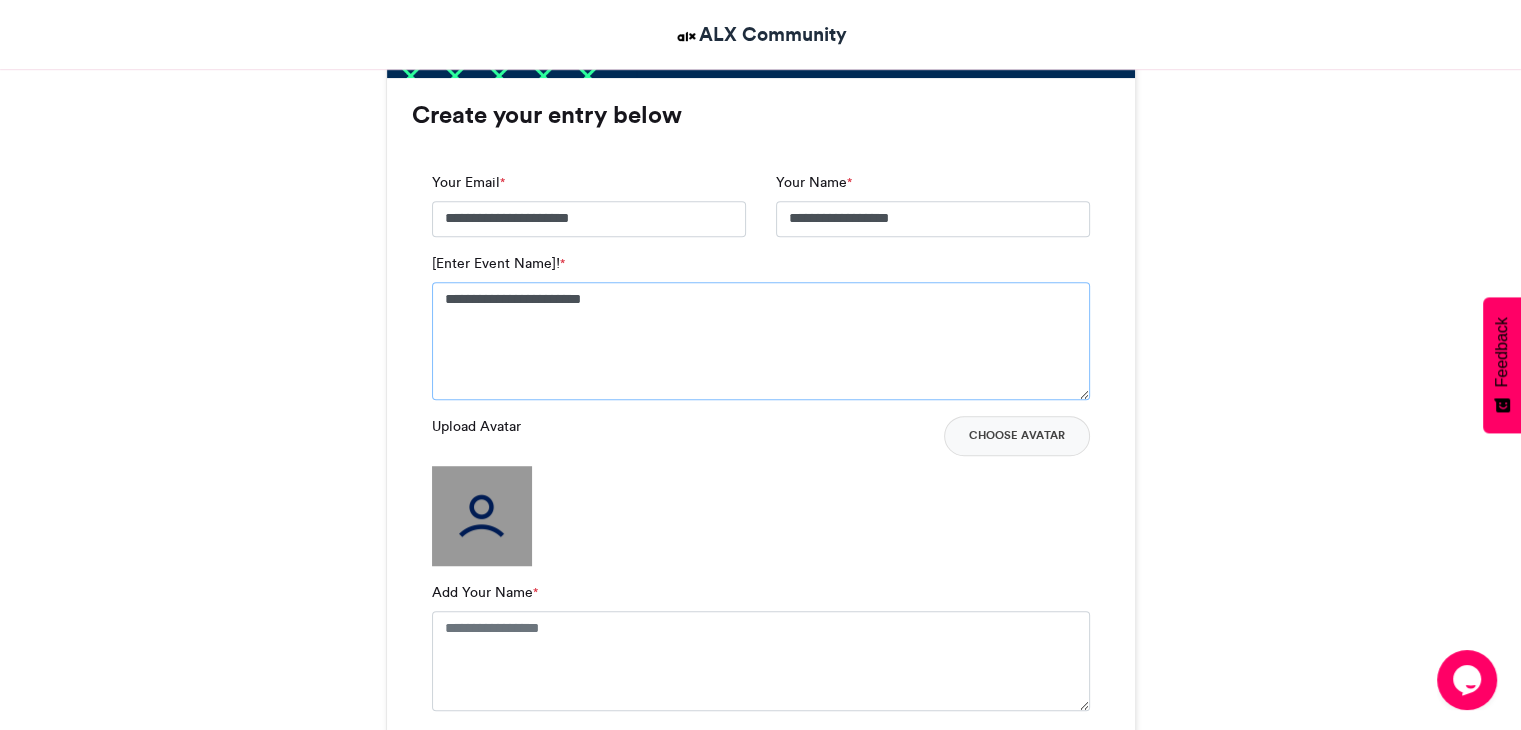 type on "**********" 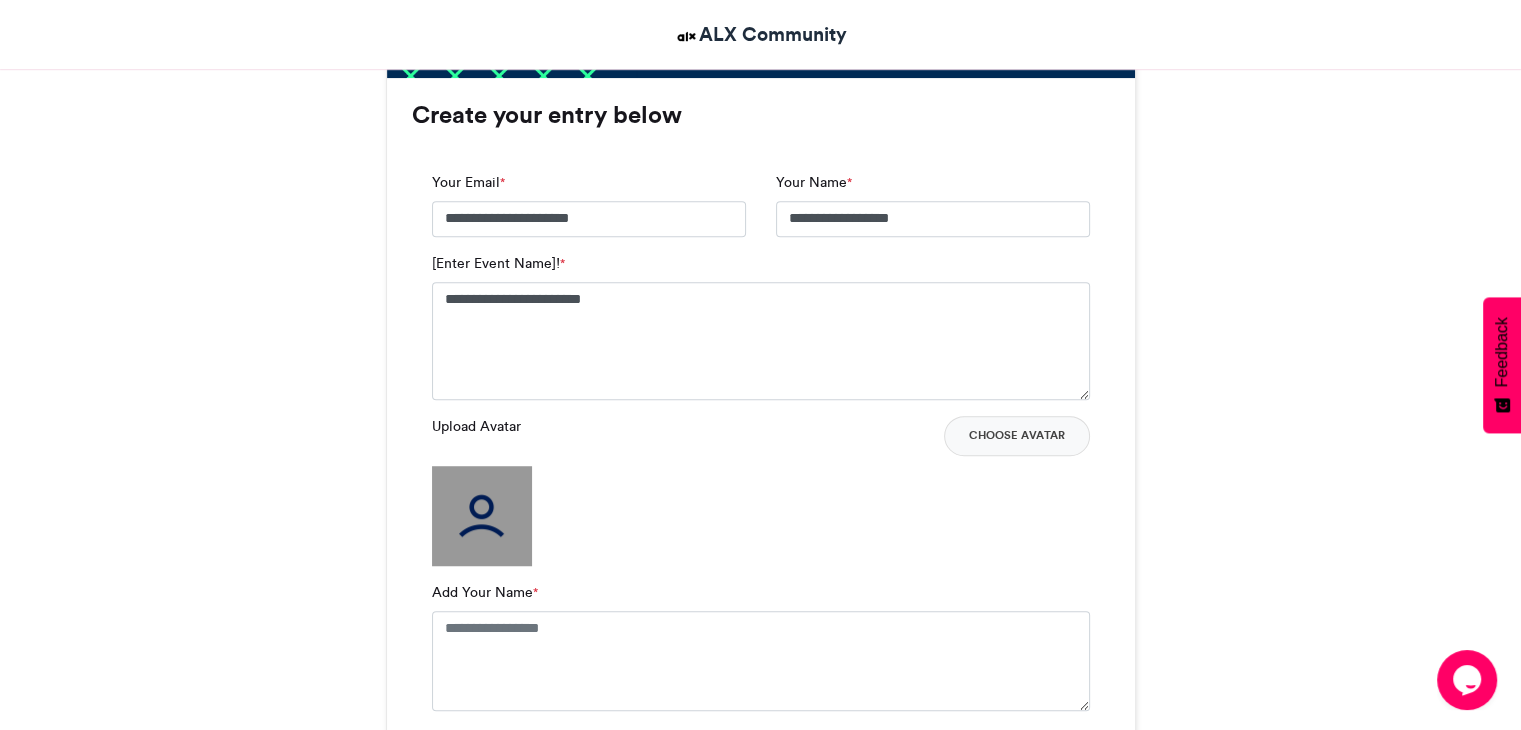 click at bounding box center [482, 516] 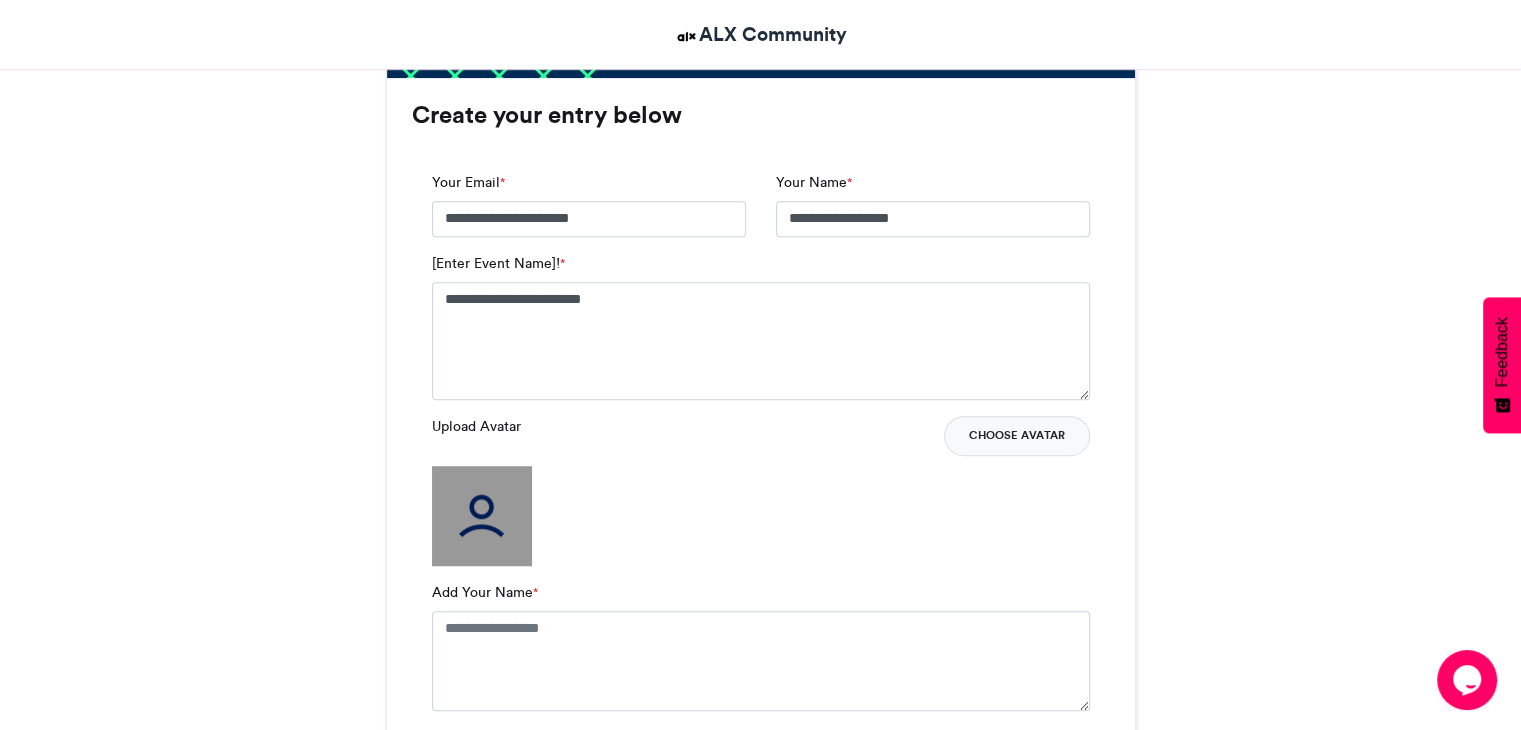 click on "Choose Avatar" at bounding box center (1017, 436) 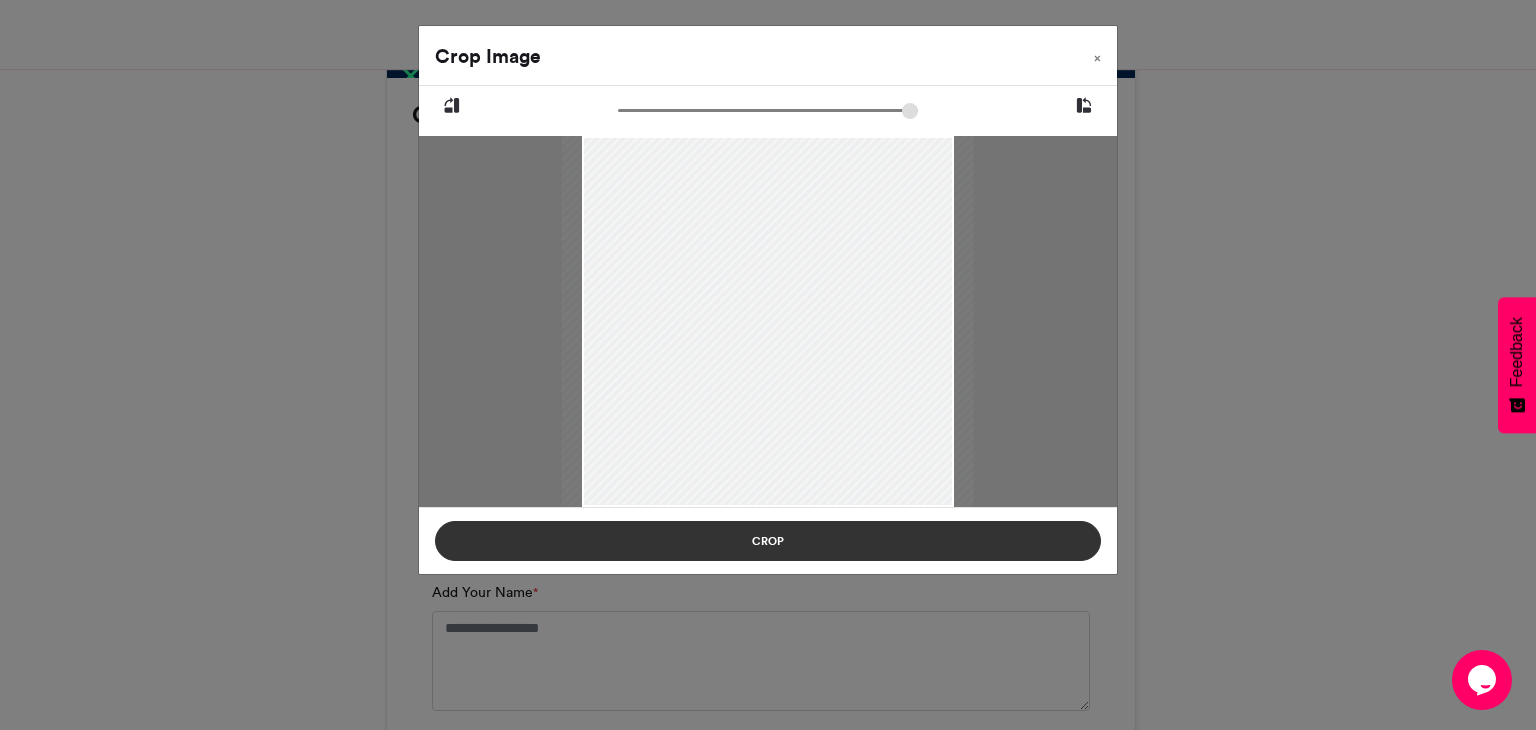 click on "Crop" at bounding box center (768, 541) 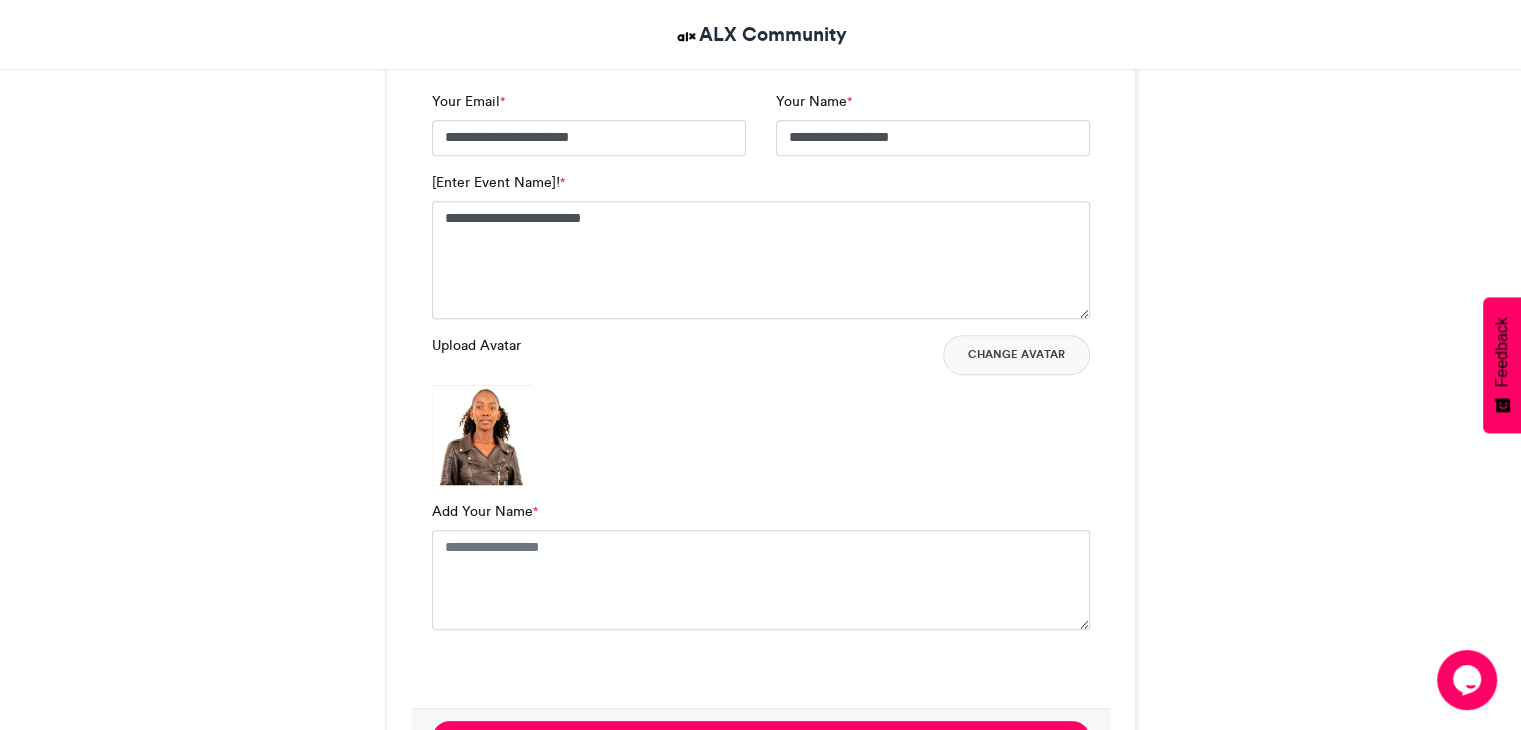 scroll, scrollTop: 1400, scrollLeft: 0, axis: vertical 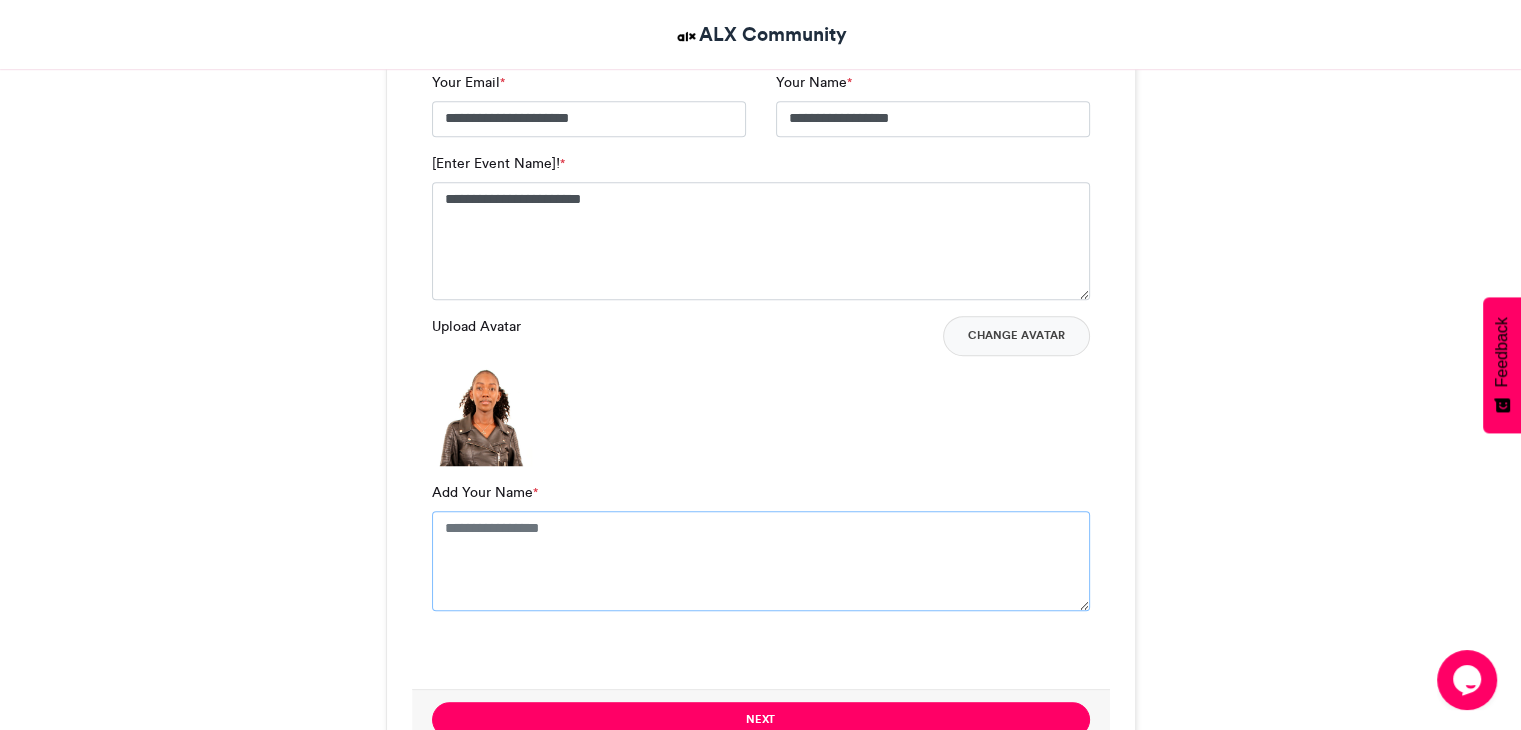 click on "Add Your Name  *" at bounding box center [761, 561] 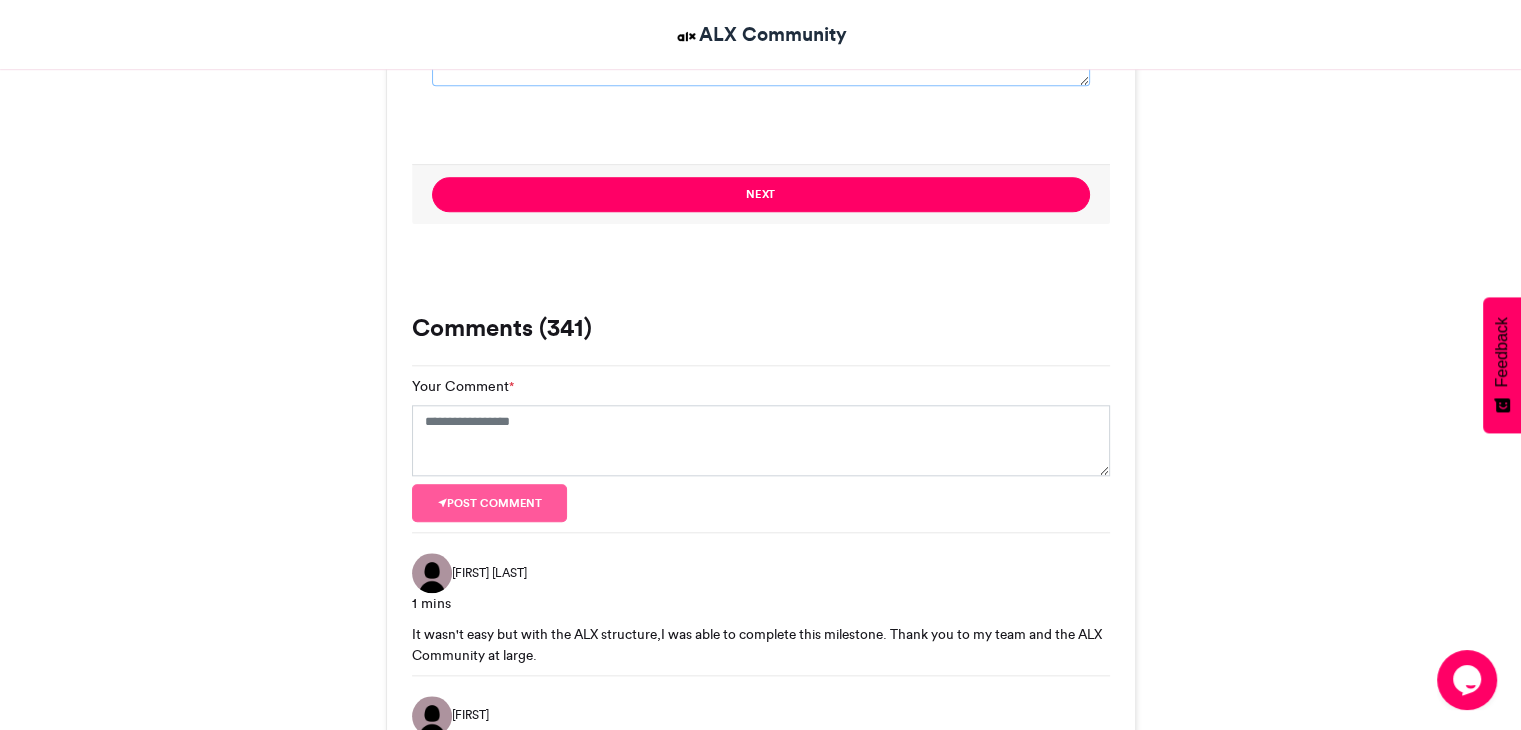 scroll, scrollTop: 2000, scrollLeft: 0, axis: vertical 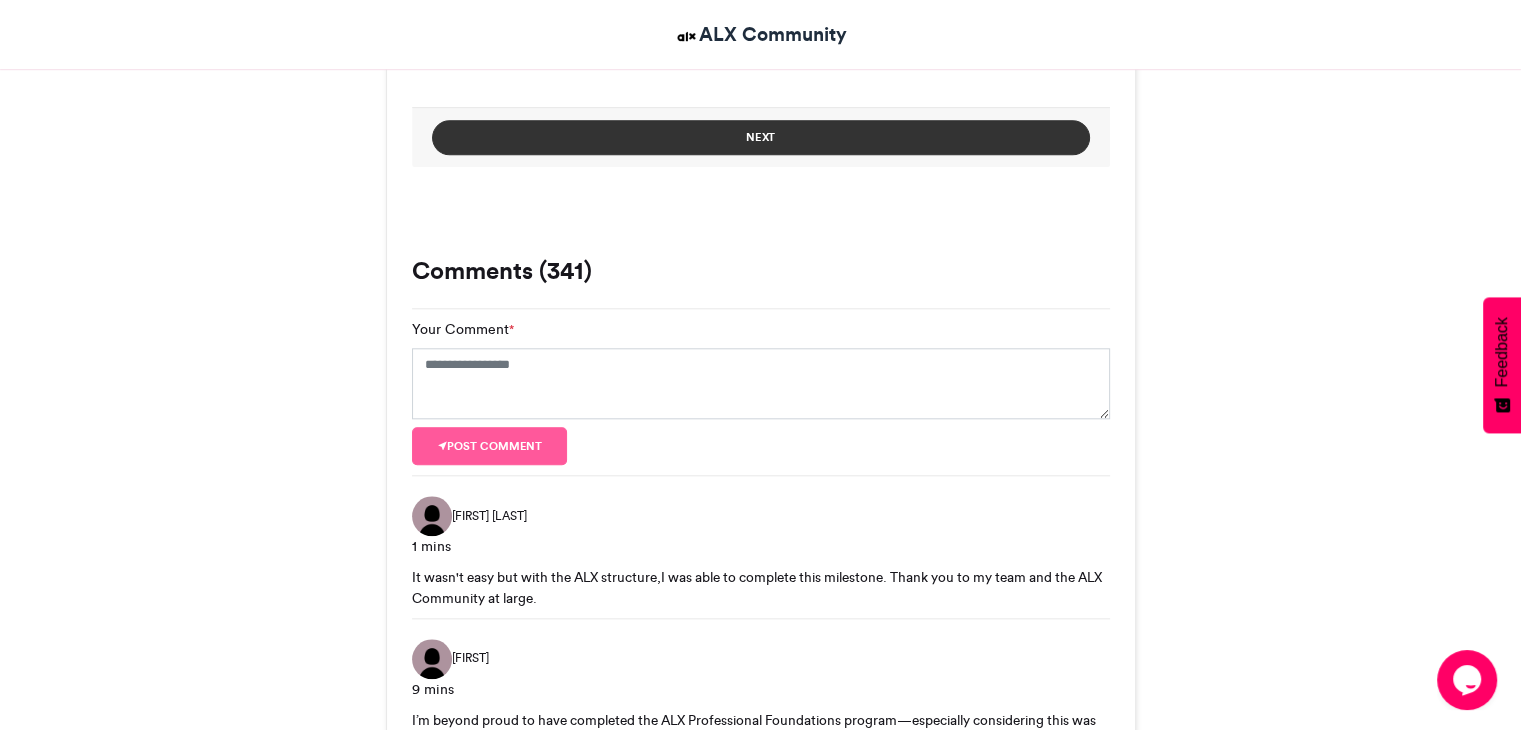 type on "**********" 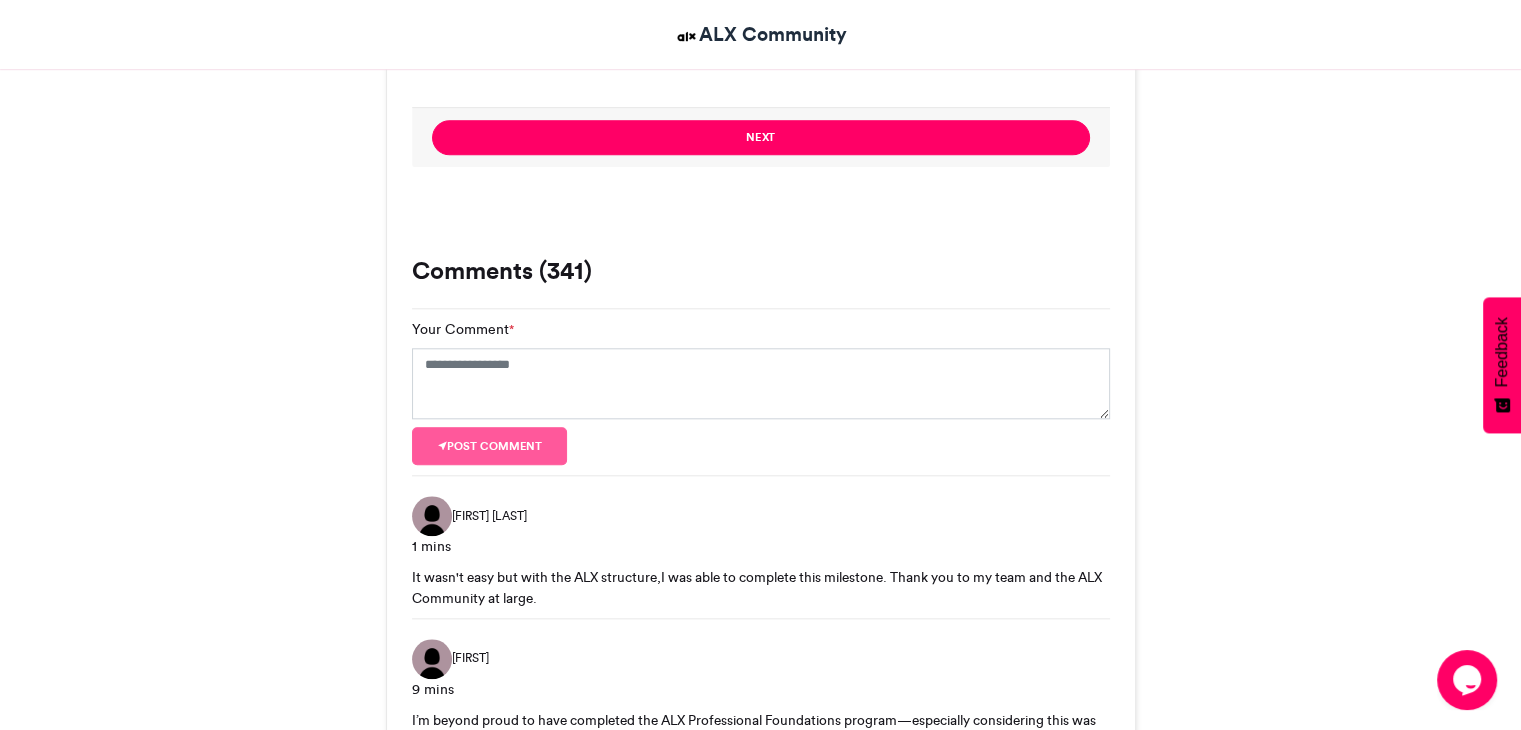 click on "Next" at bounding box center (761, 137) 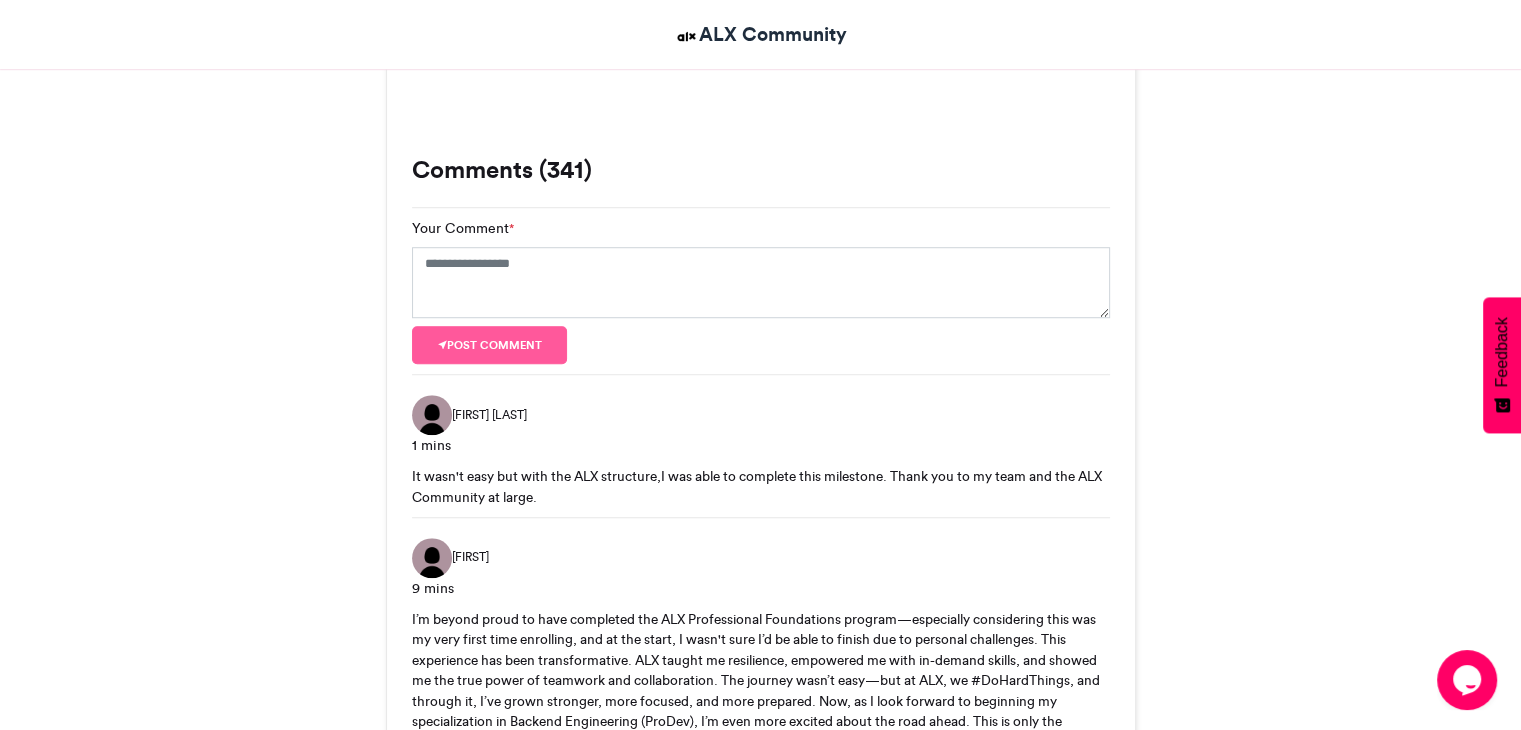 scroll, scrollTop: 1386, scrollLeft: 0, axis: vertical 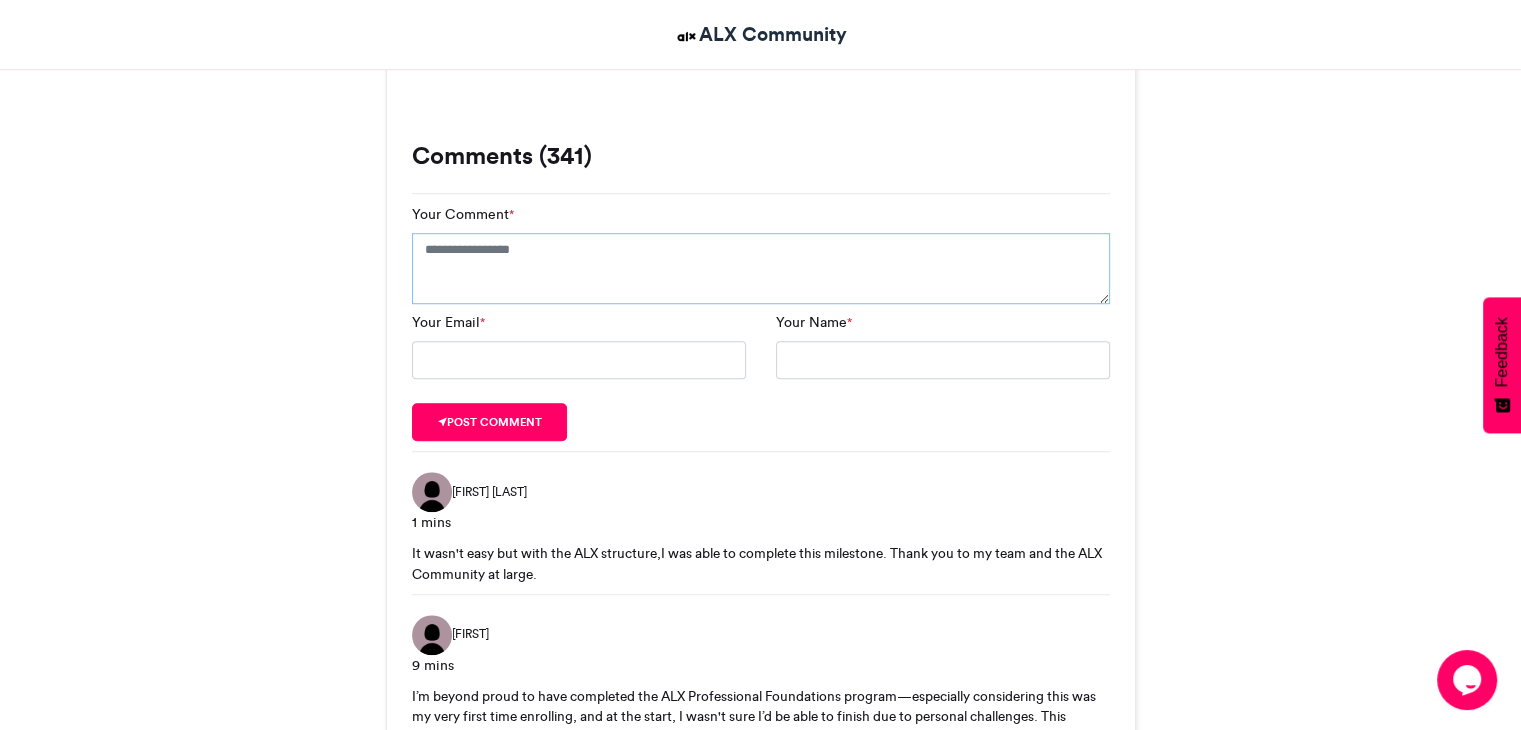 click on "Your Comment  *" at bounding box center (761, 269) 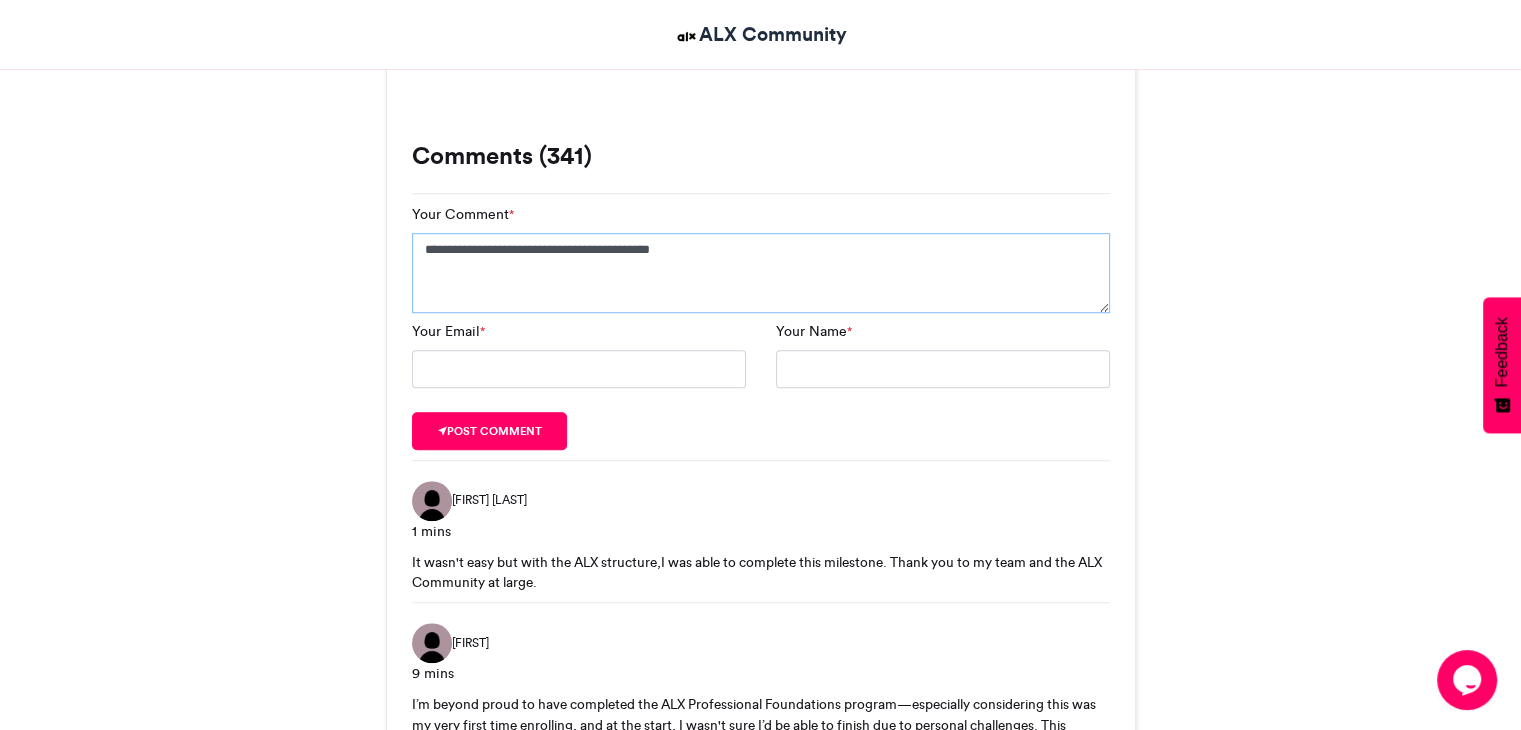 click on "**********" at bounding box center (761, 273) 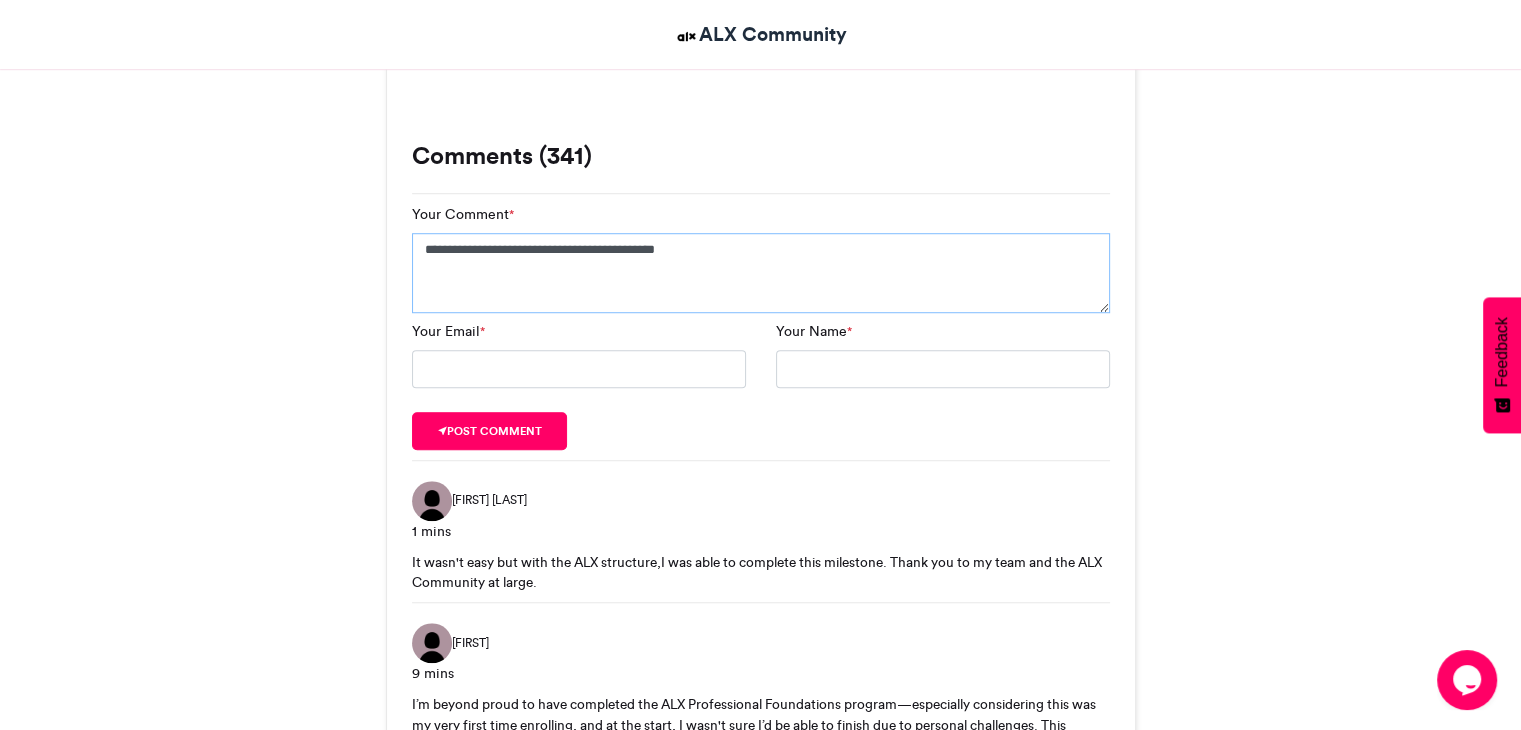 click on "**********" at bounding box center [761, 273] 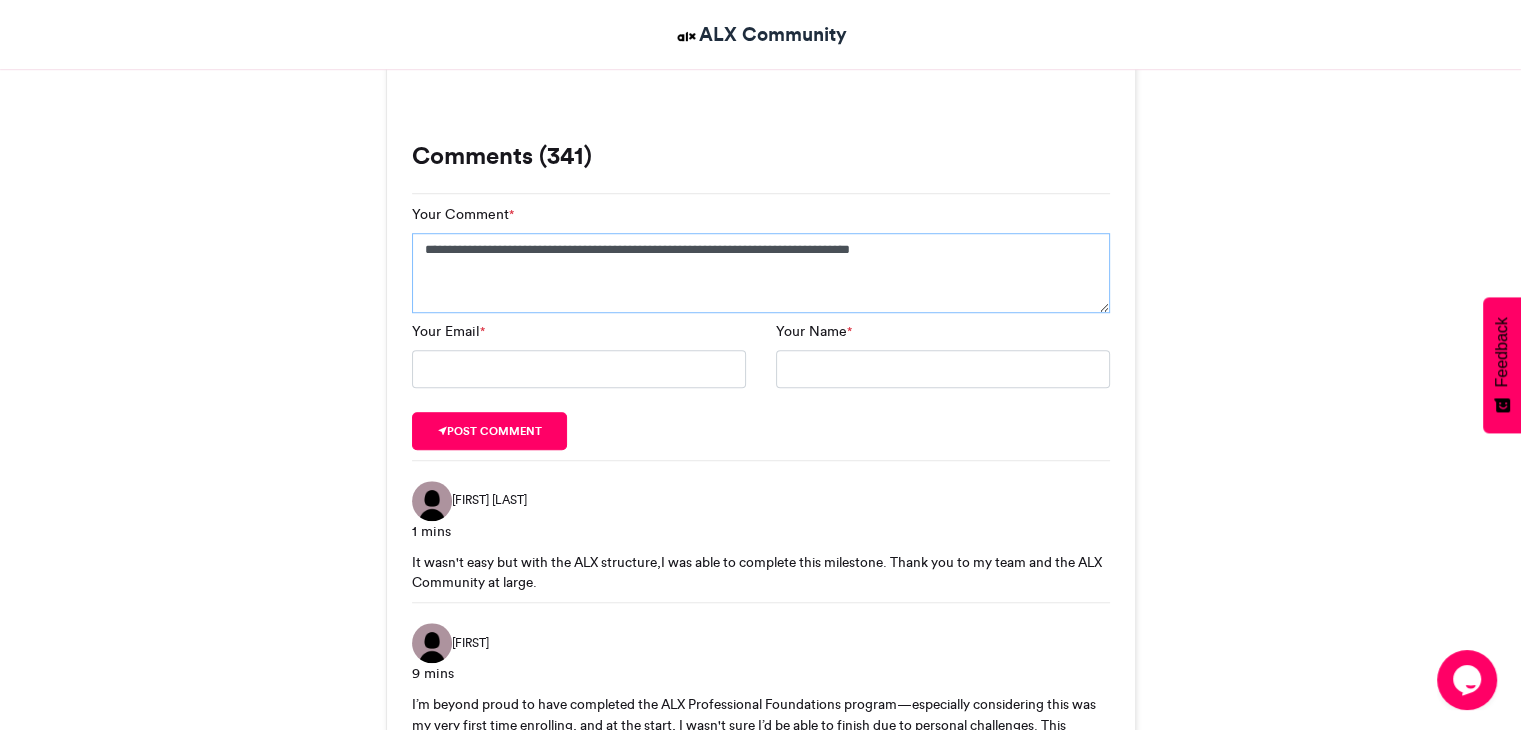 type on "**********" 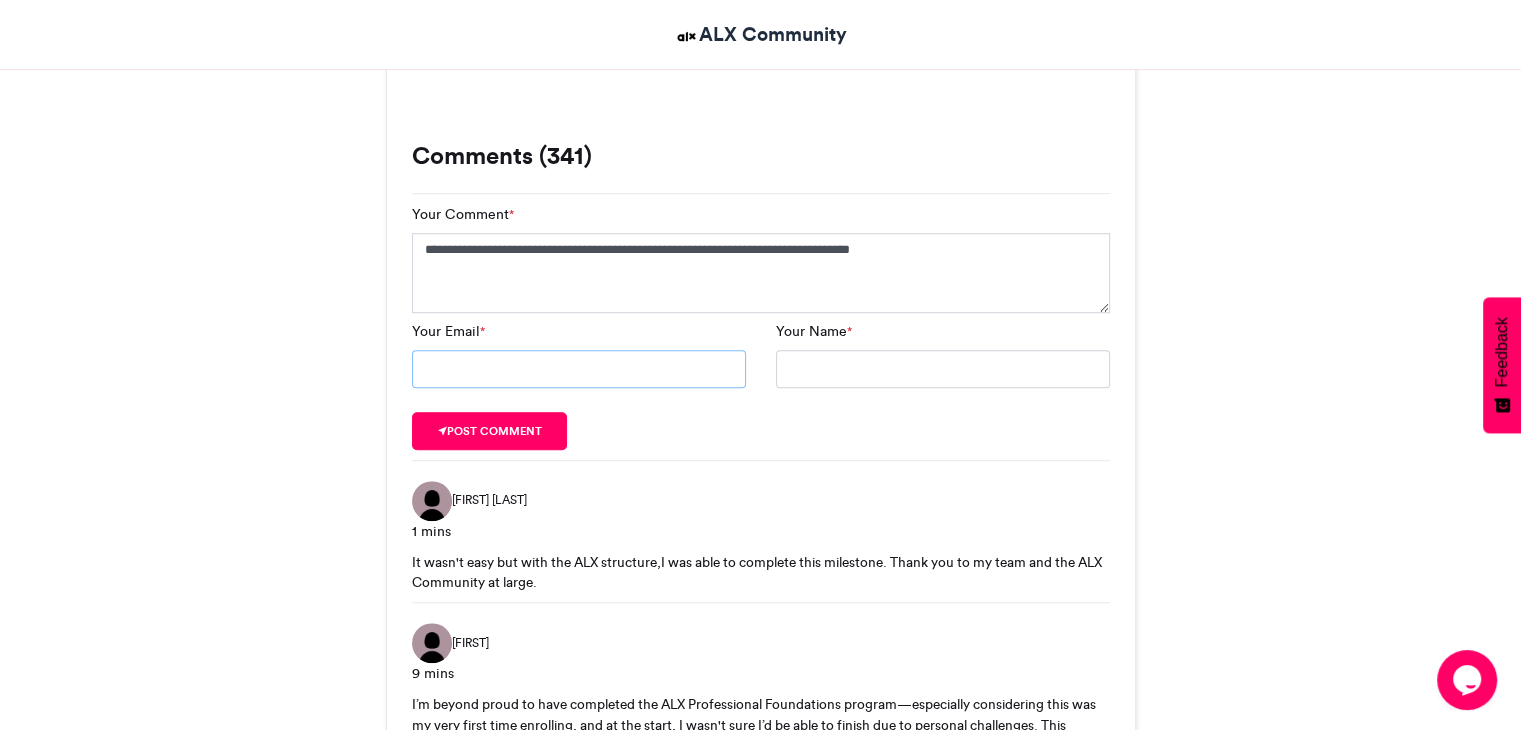 click on "Your Email  *" at bounding box center [579, 369] 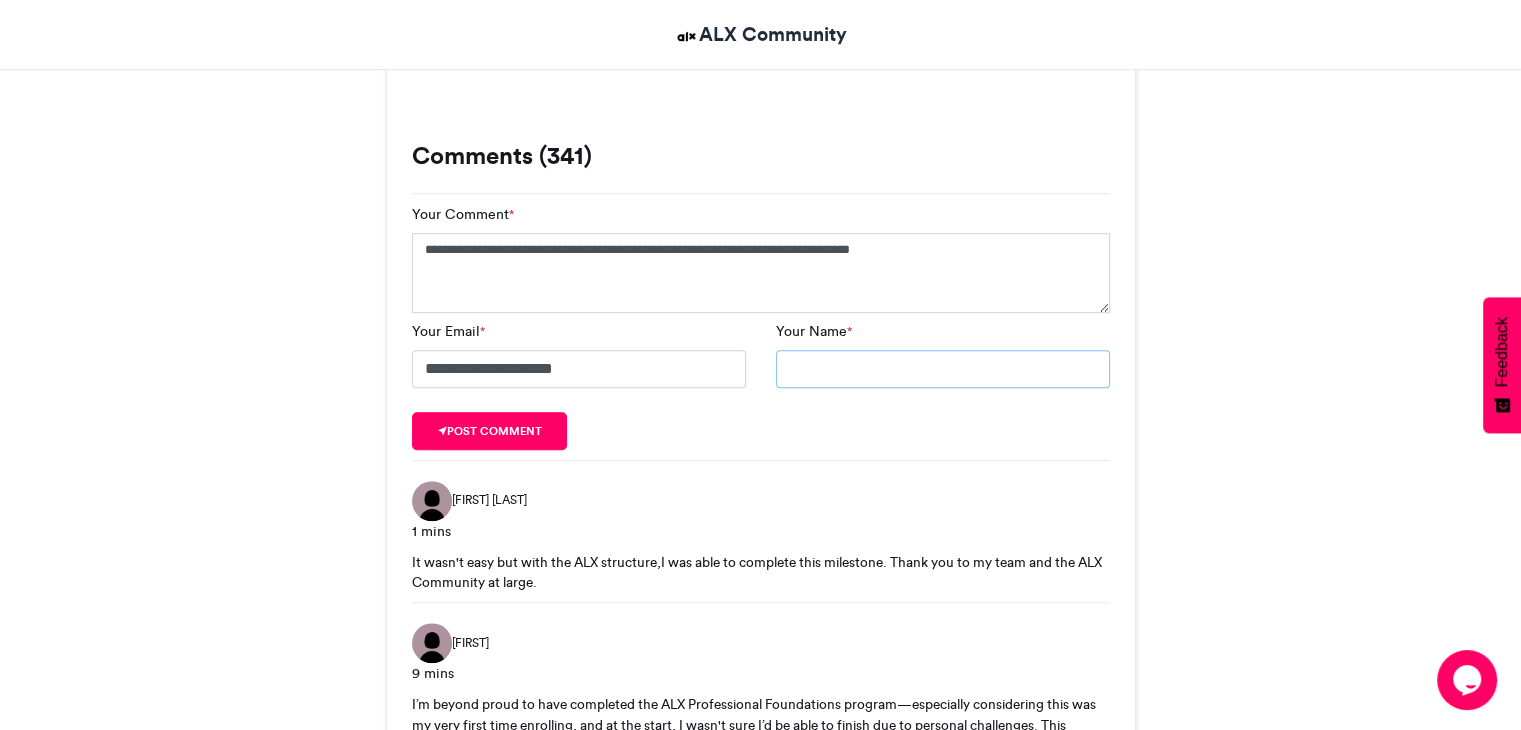 click on "Your Name  *" at bounding box center (943, 369) 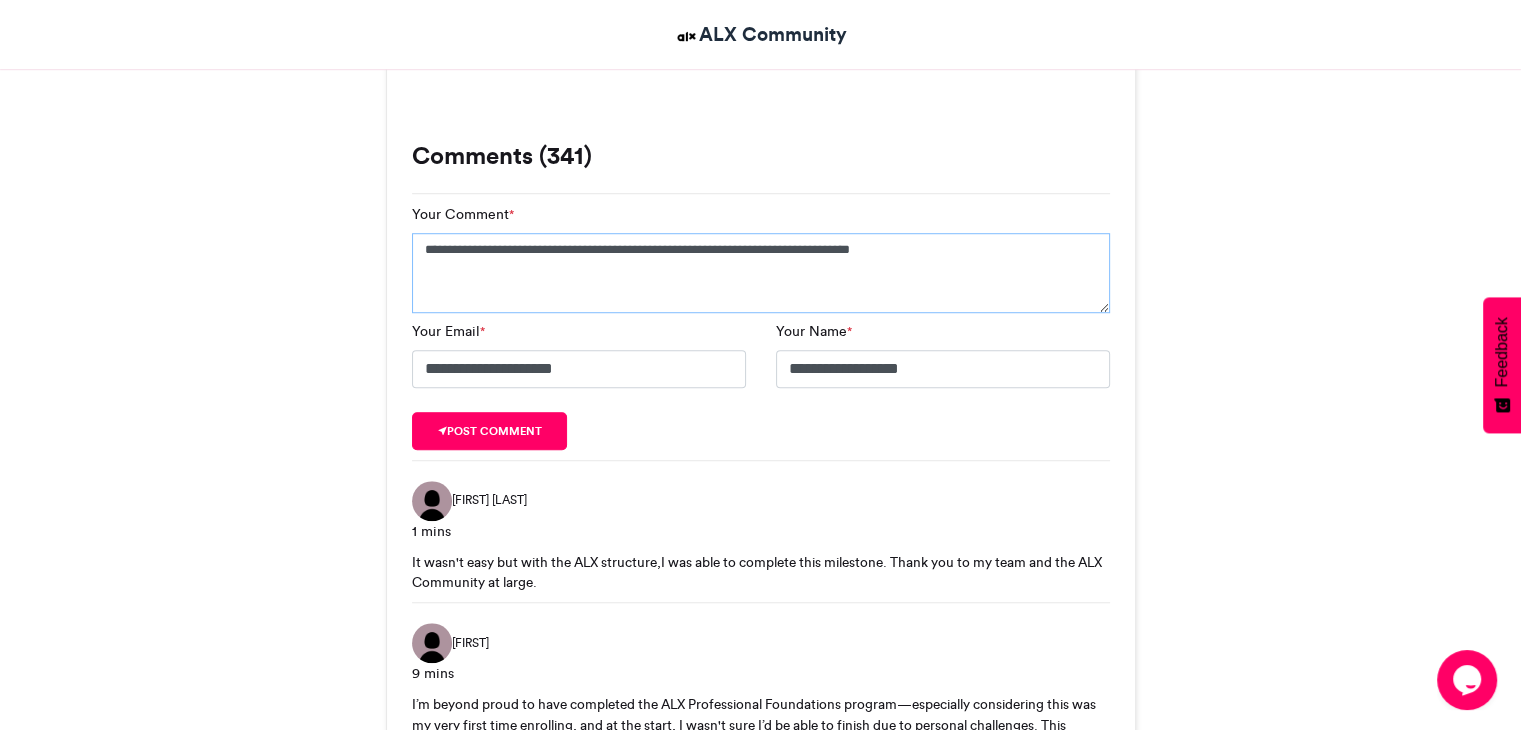 click on "**********" at bounding box center [761, 273] 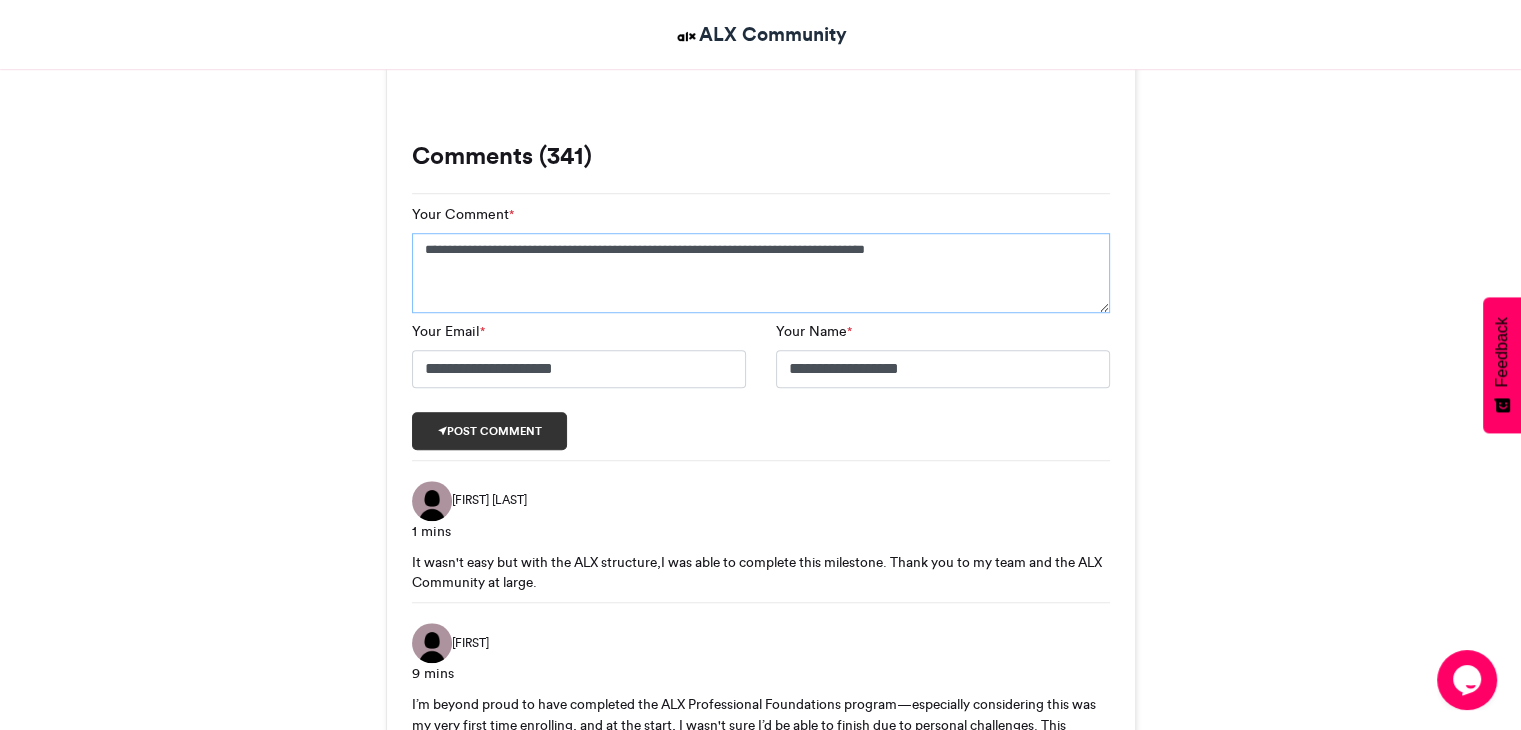 type on "**********" 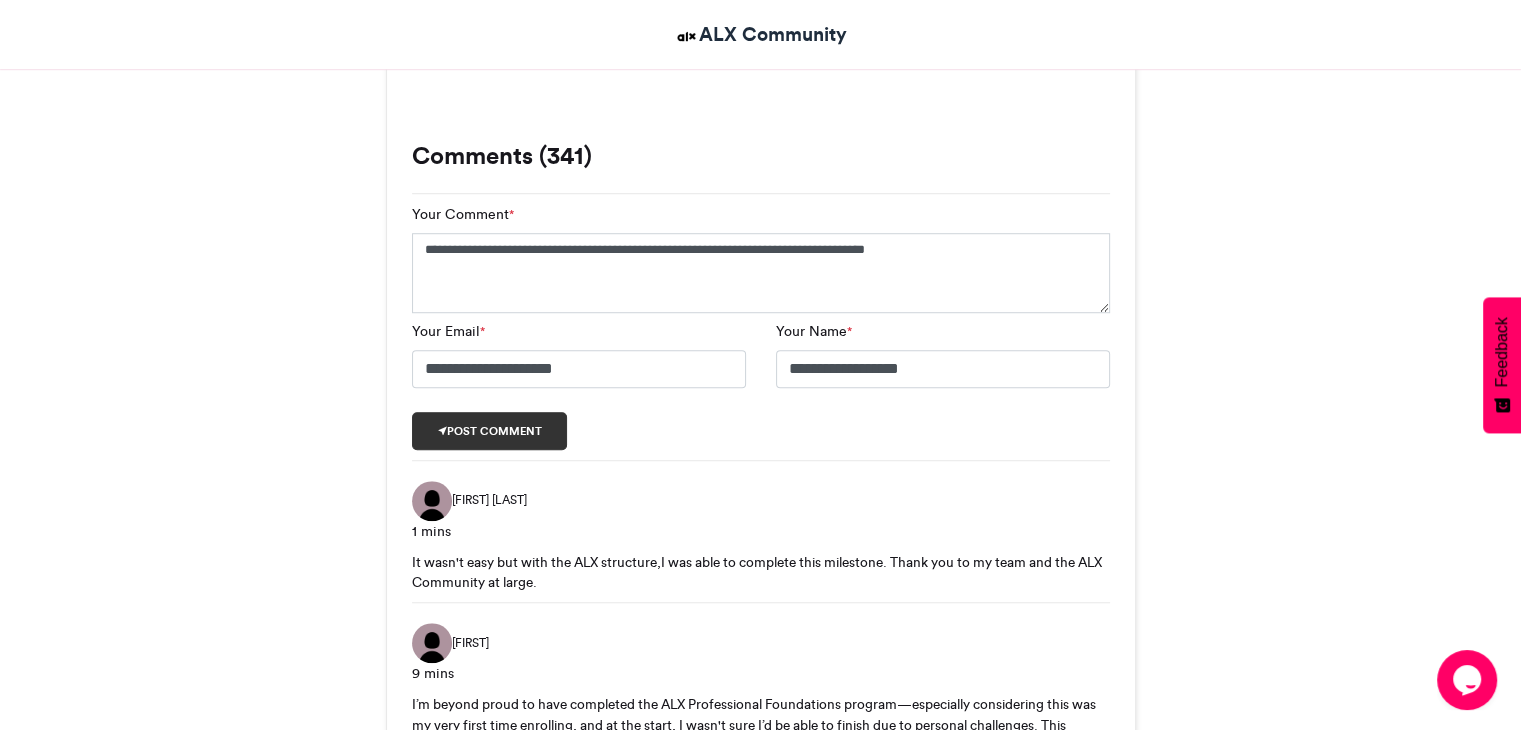 click on "Post comment" at bounding box center (490, 431) 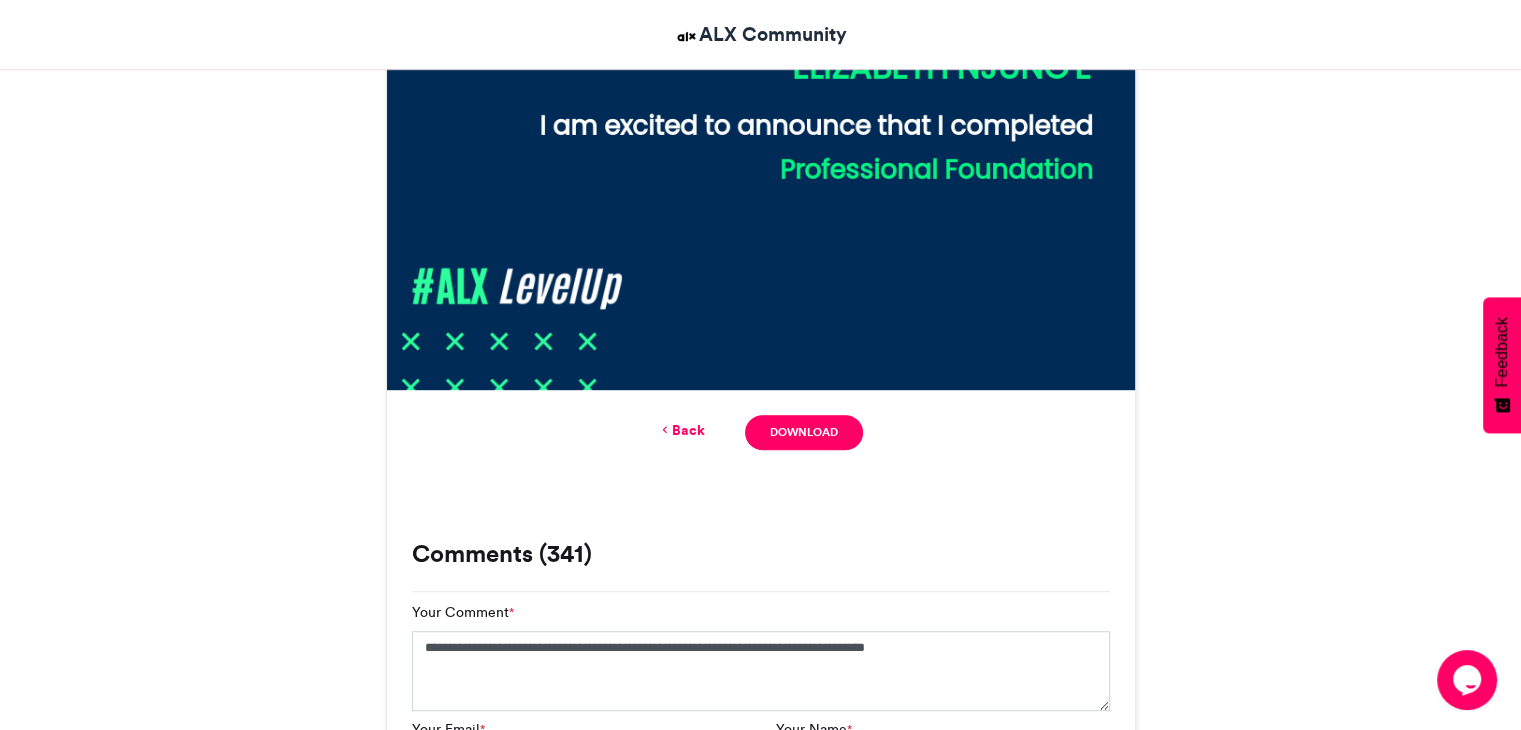 scroll, scrollTop: 986, scrollLeft: 0, axis: vertical 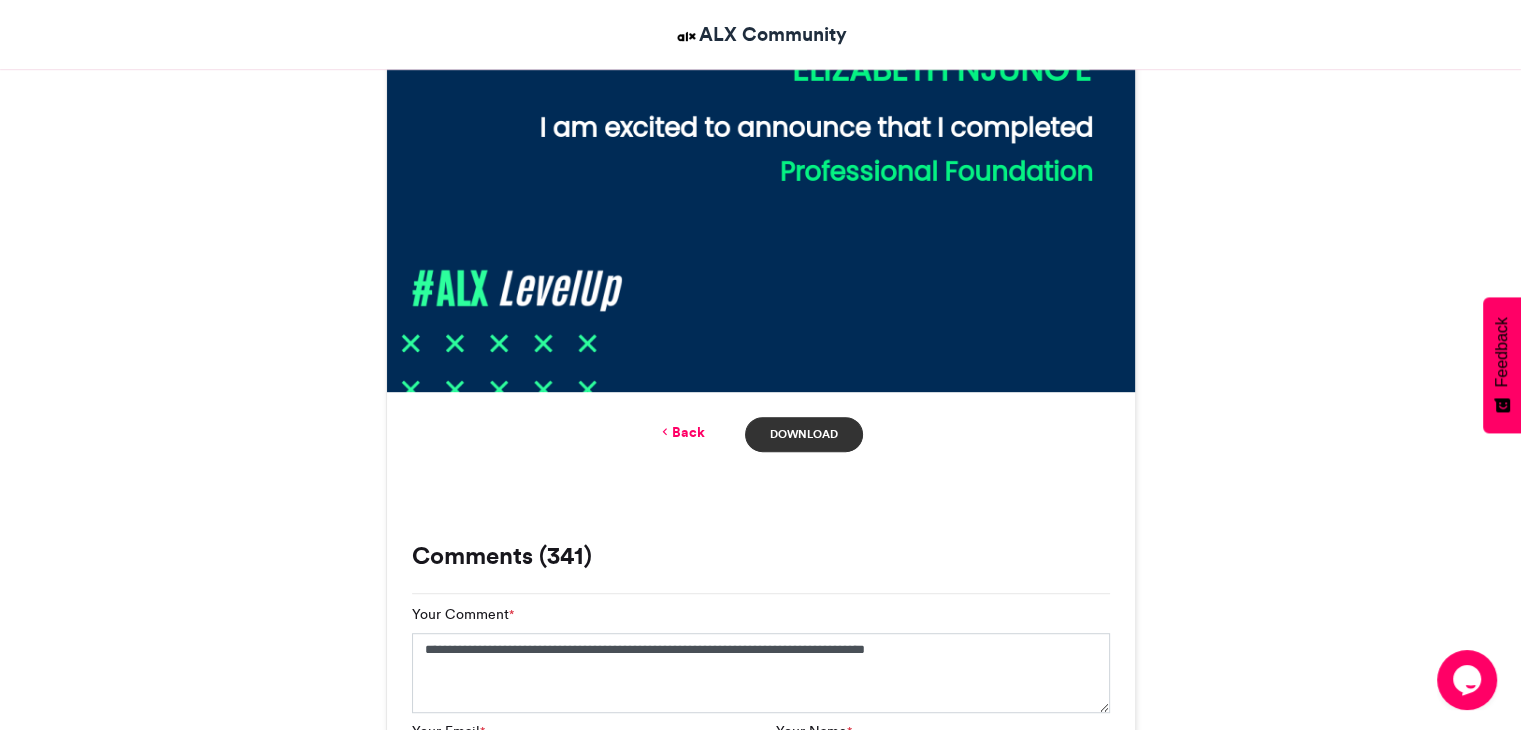 click on "Download" at bounding box center [803, 434] 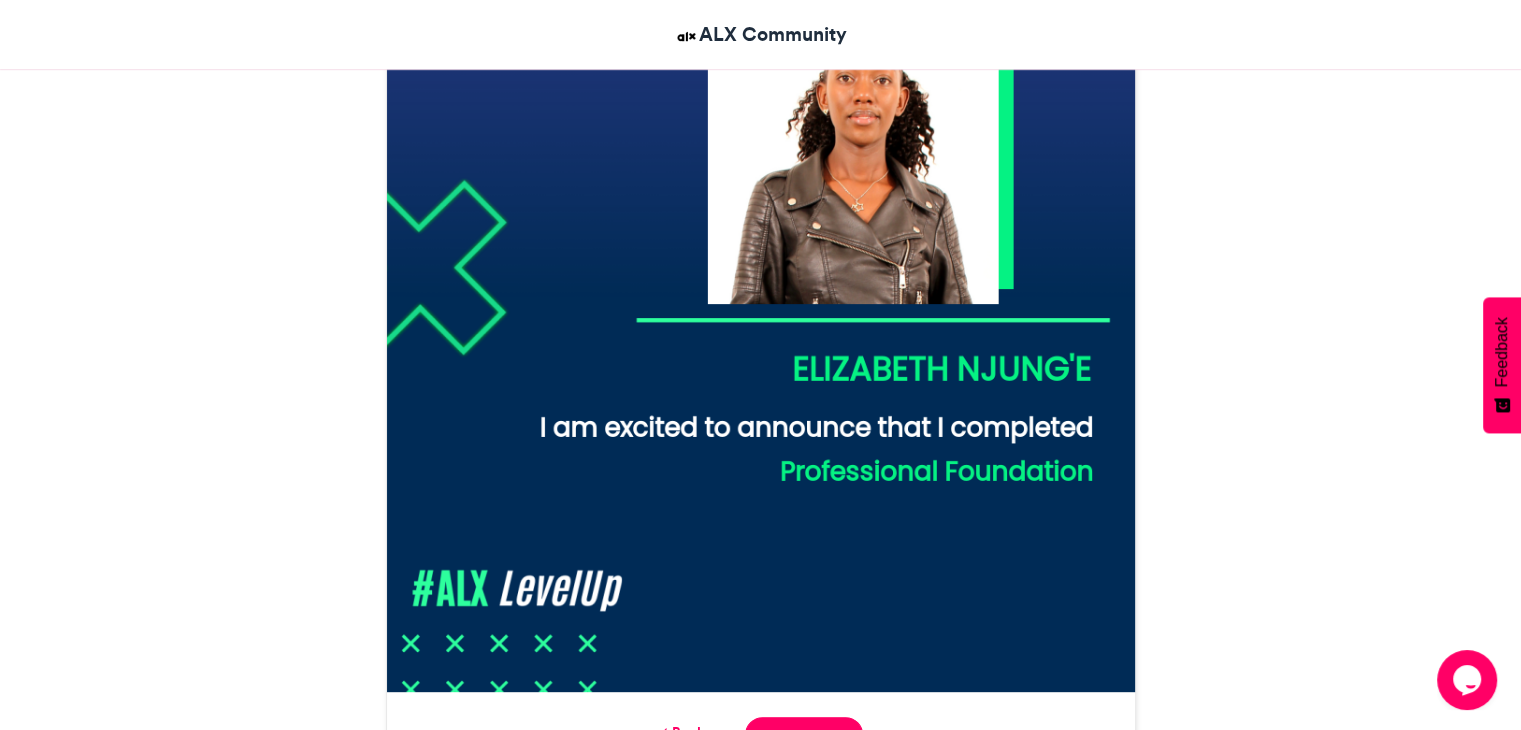 scroll, scrollTop: 486, scrollLeft: 0, axis: vertical 